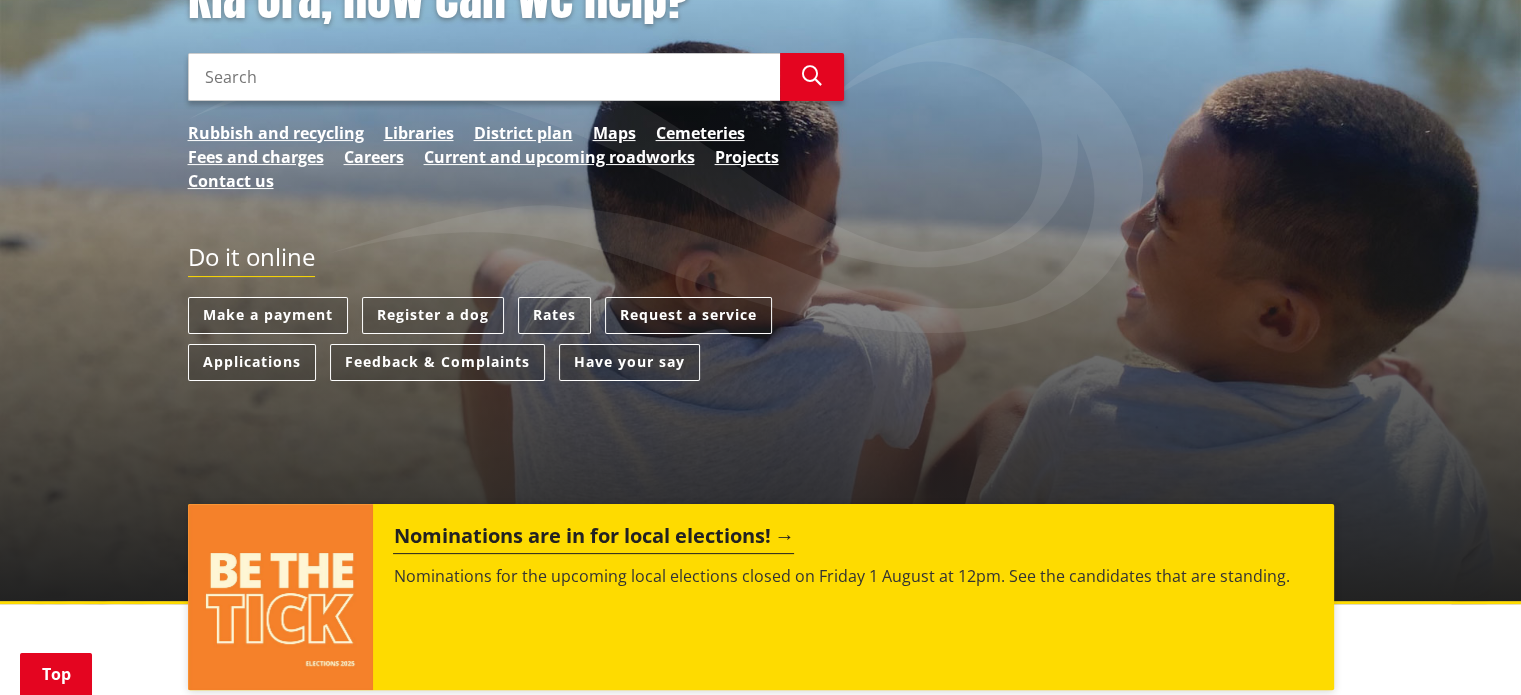 scroll, scrollTop: 333, scrollLeft: 0, axis: vertical 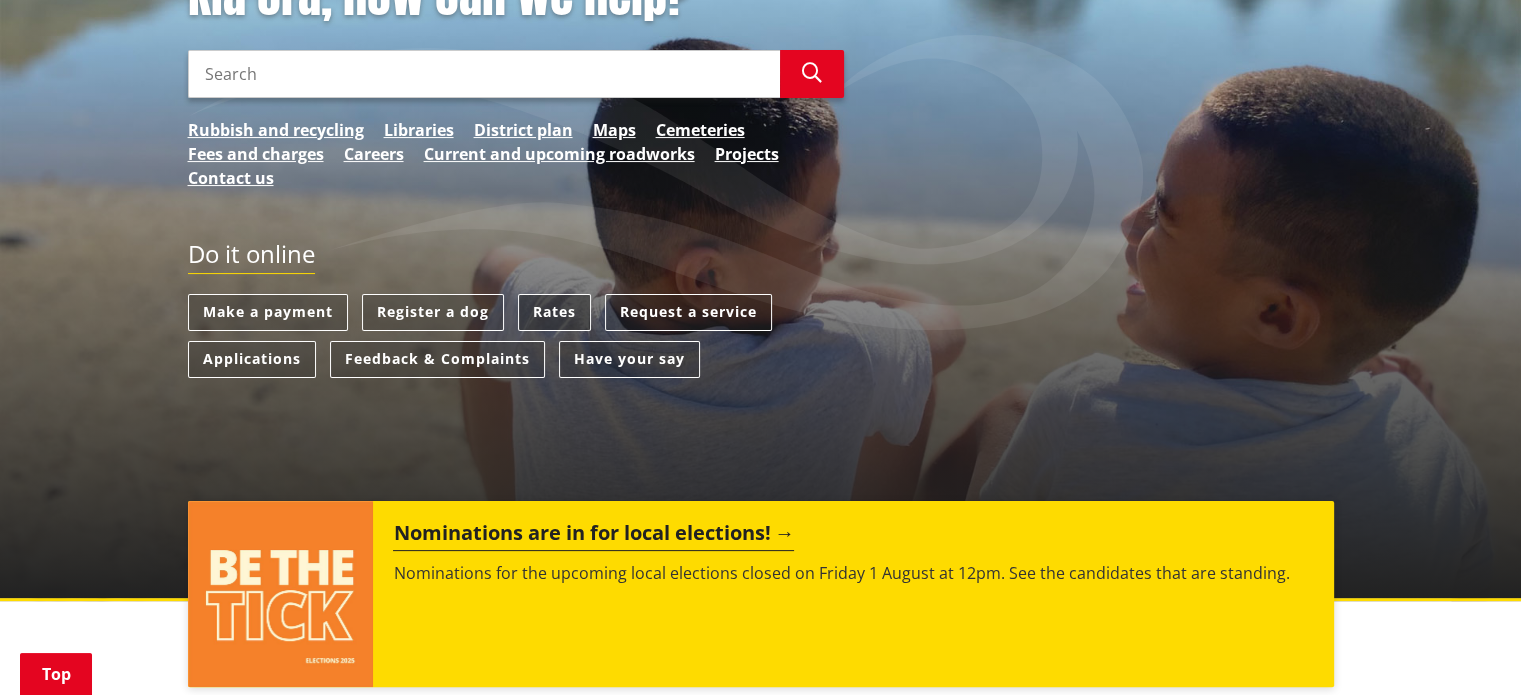click on "Rates" at bounding box center (554, 312) 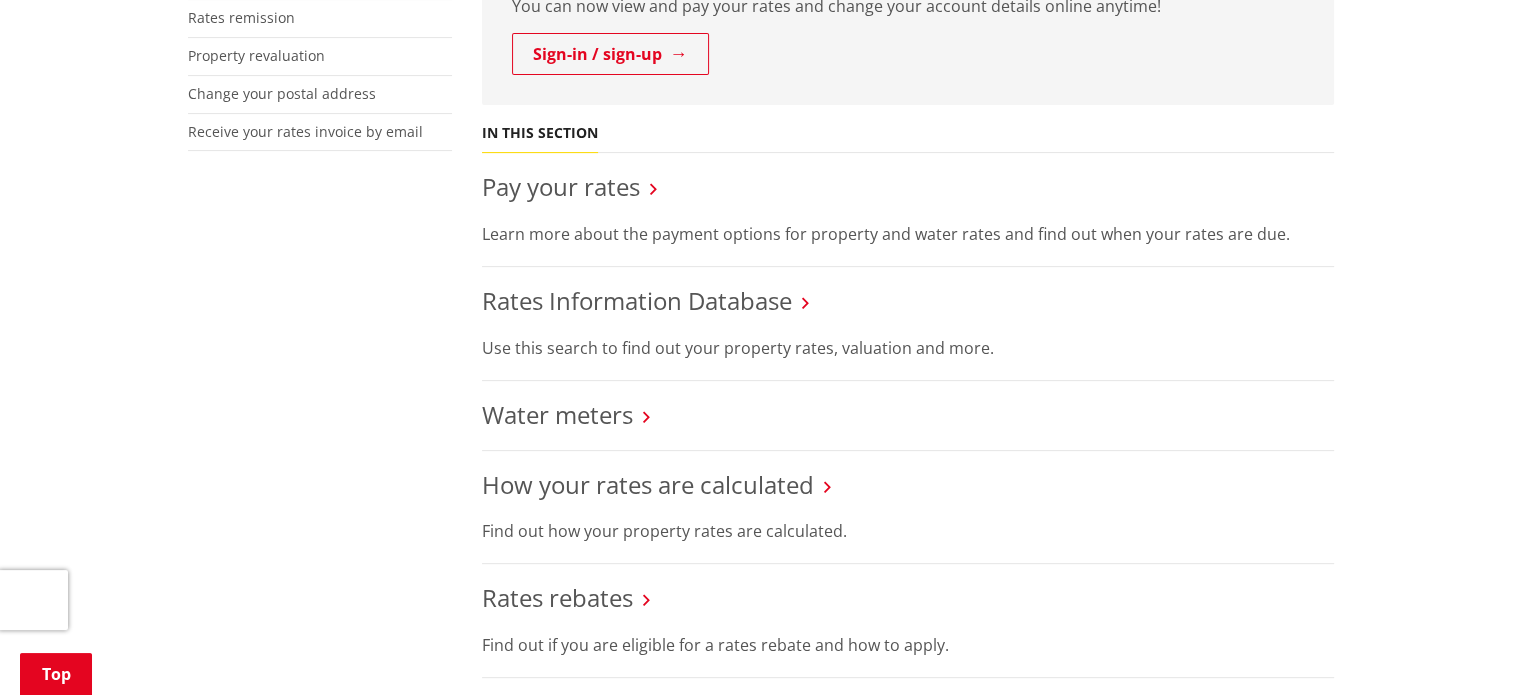 scroll, scrollTop: 666, scrollLeft: 0, axis: vertical 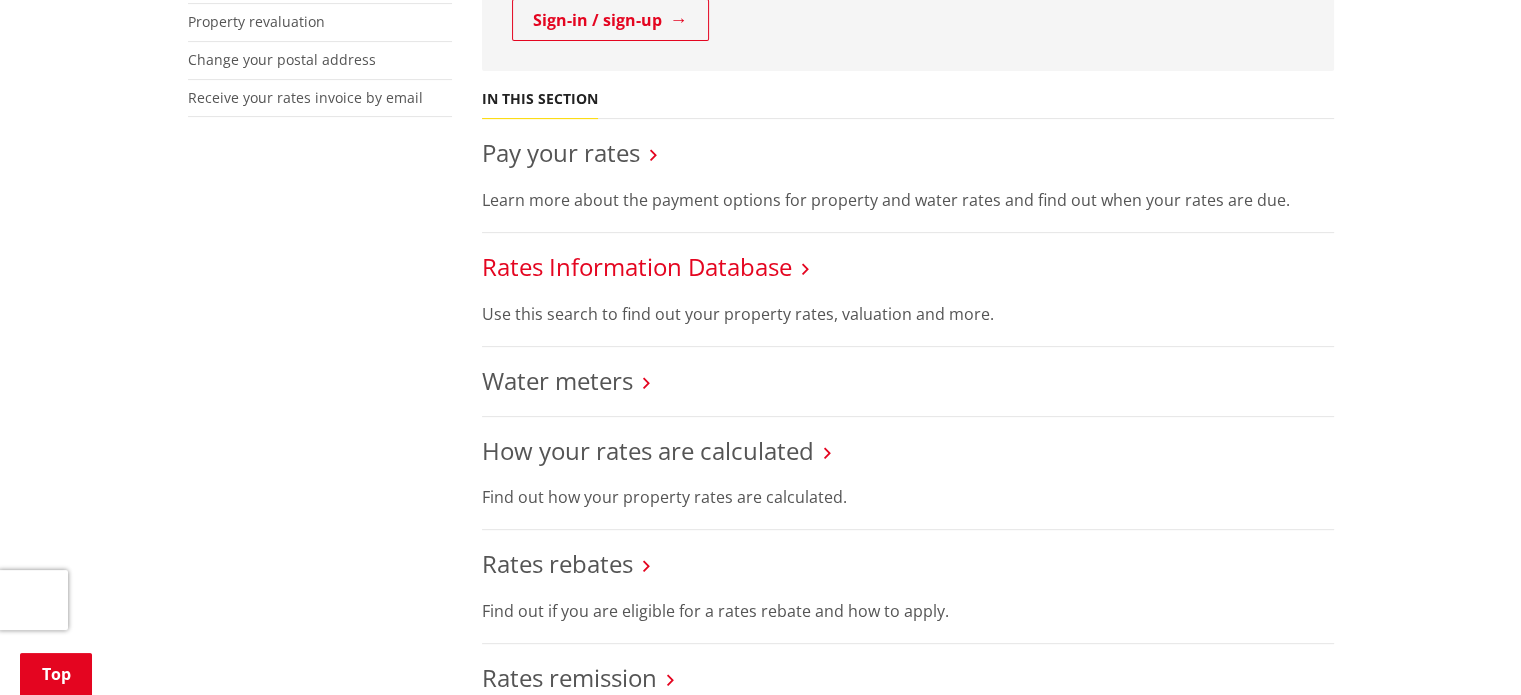 click on "Rates Information Database" at bounding box center (637, 266) 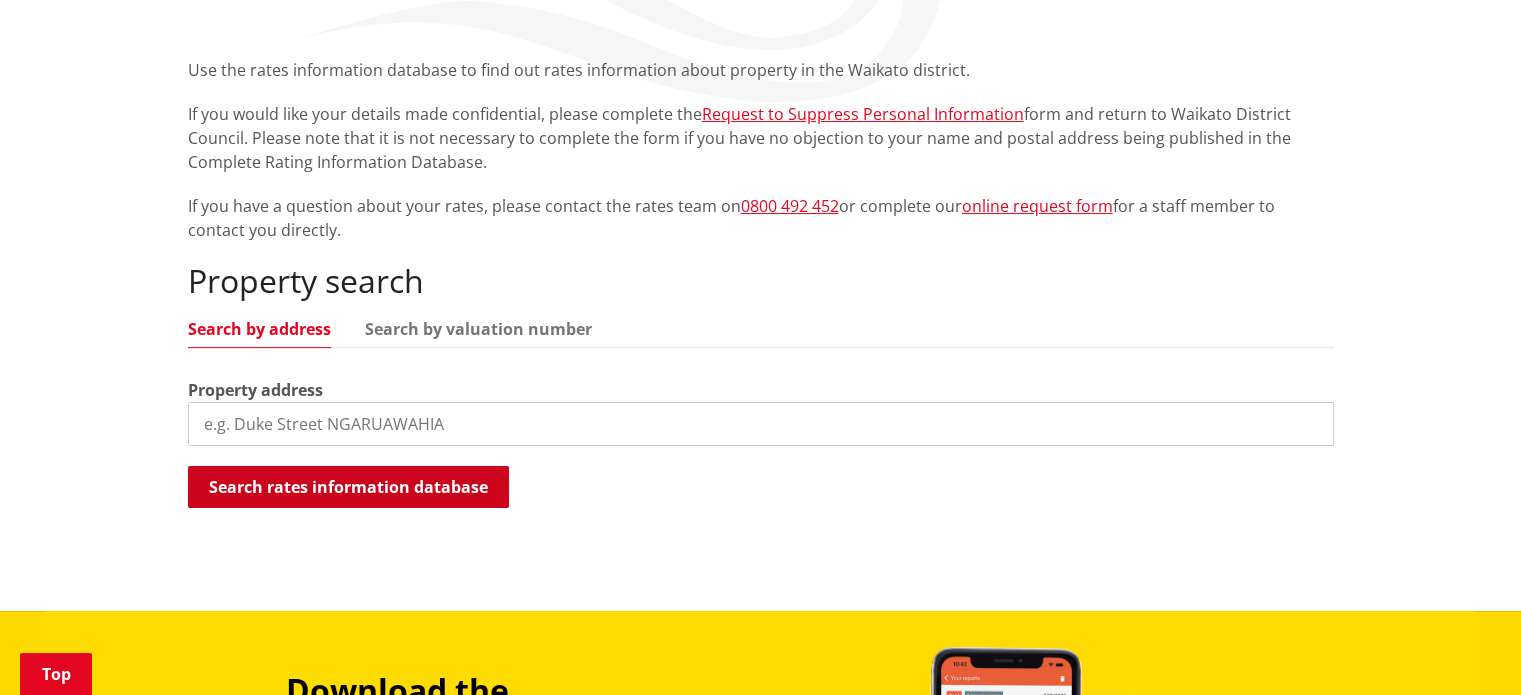 scroll, scrollTop: 500, scrollLeft: 0, axis: vertical 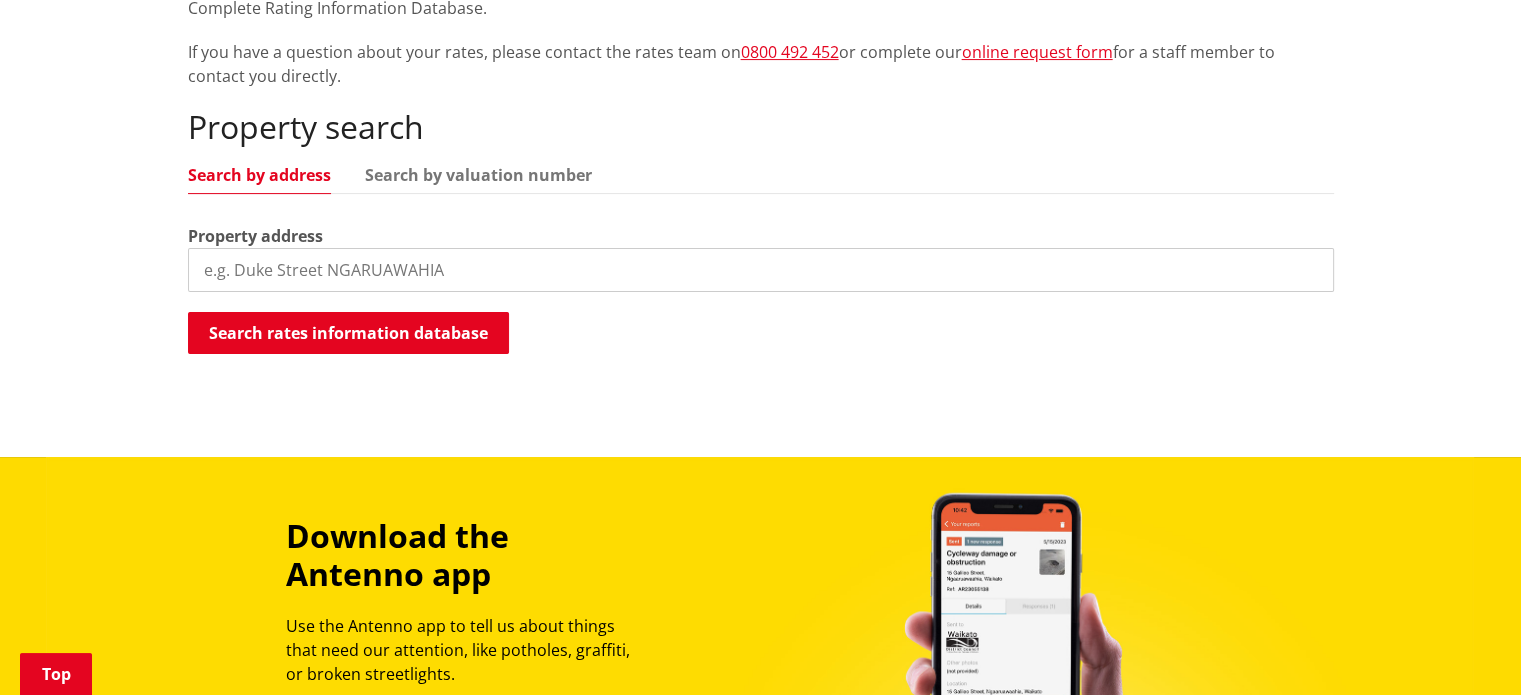 click at bounding box center (761, 270) 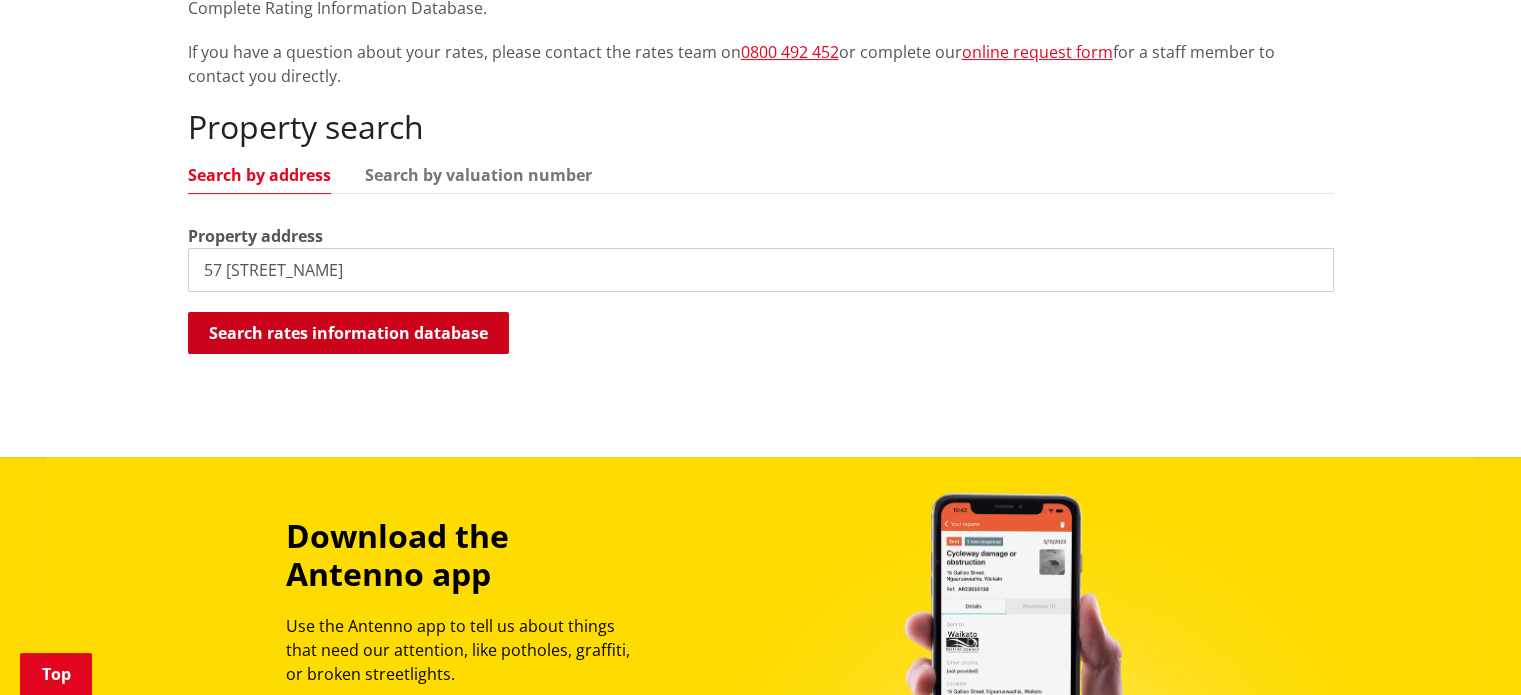 click on "Search rates information database" at bounding box center [348, 333] 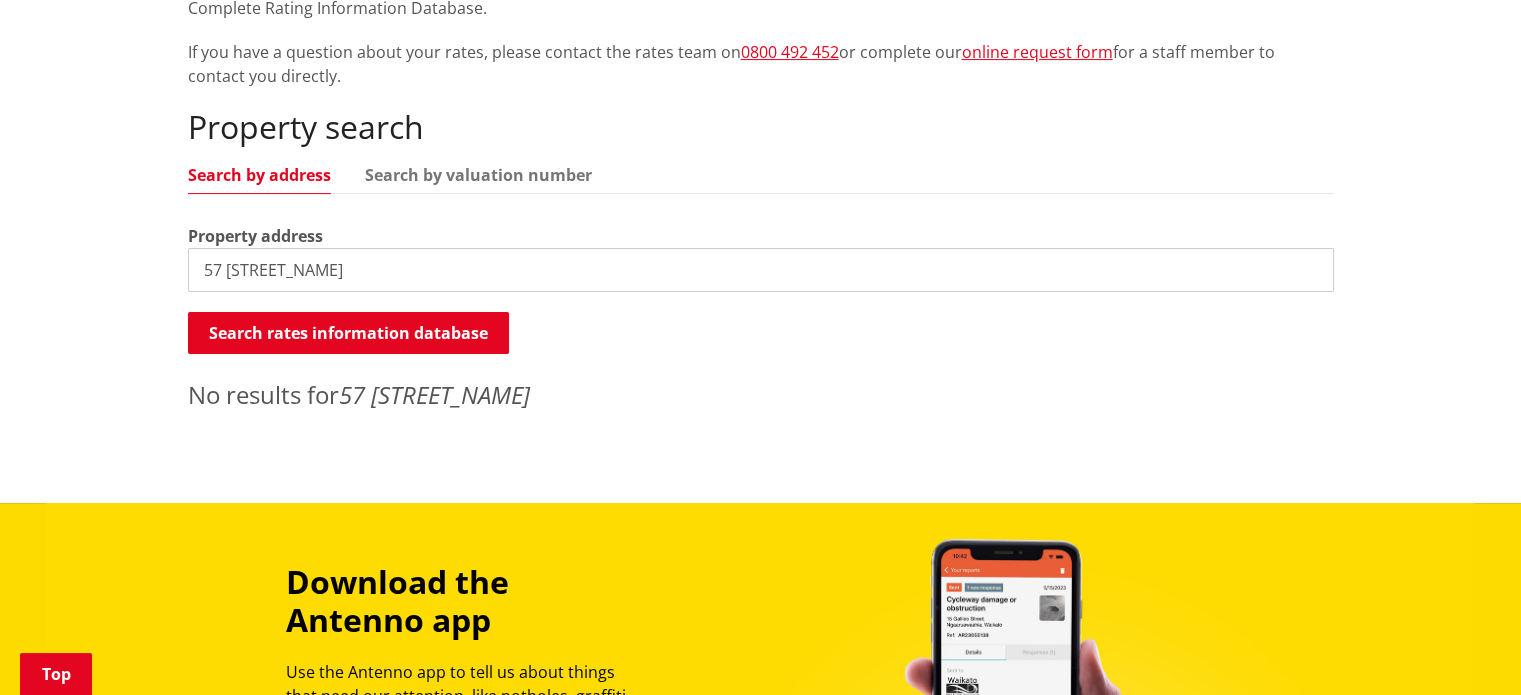 click on "57 Kauearanga" at bounding box center (761, 270) 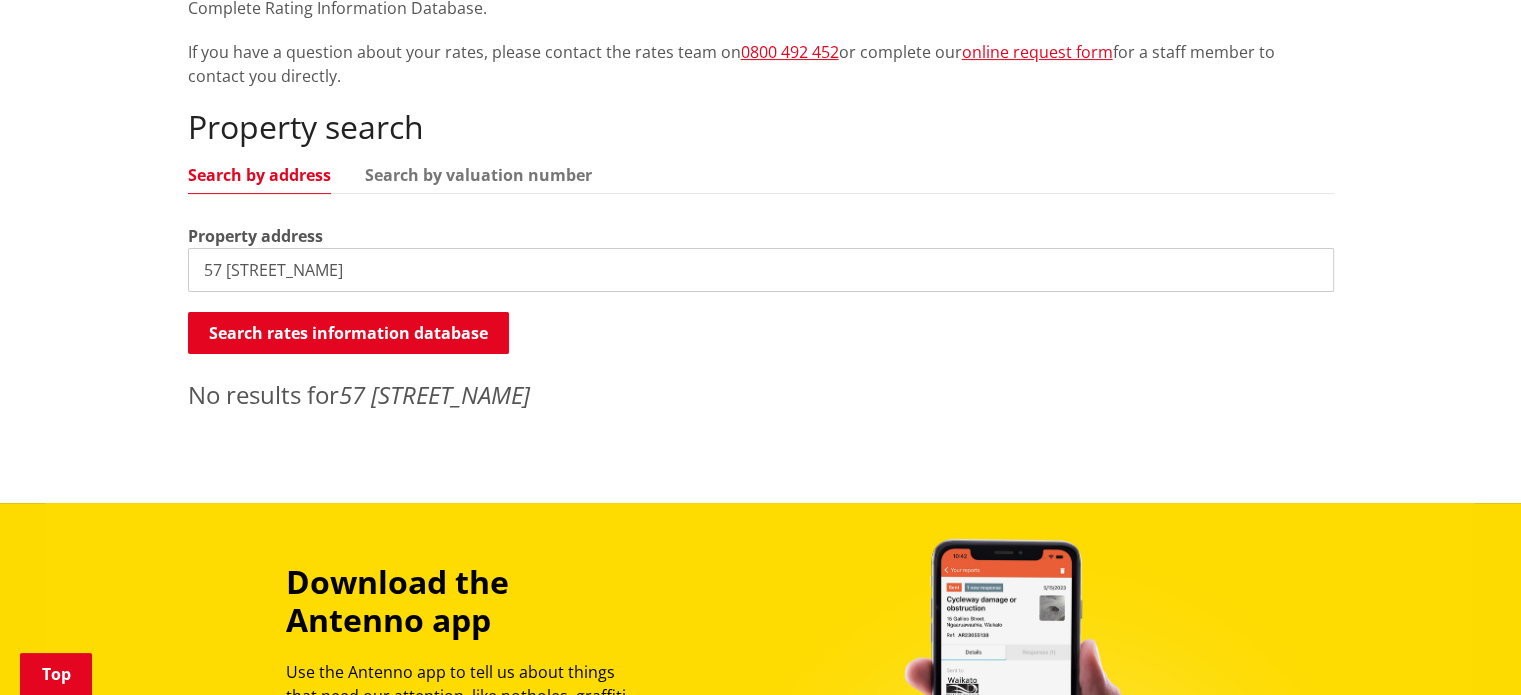 click on "57 Kauaeranga" at bounding box center (761, 270) 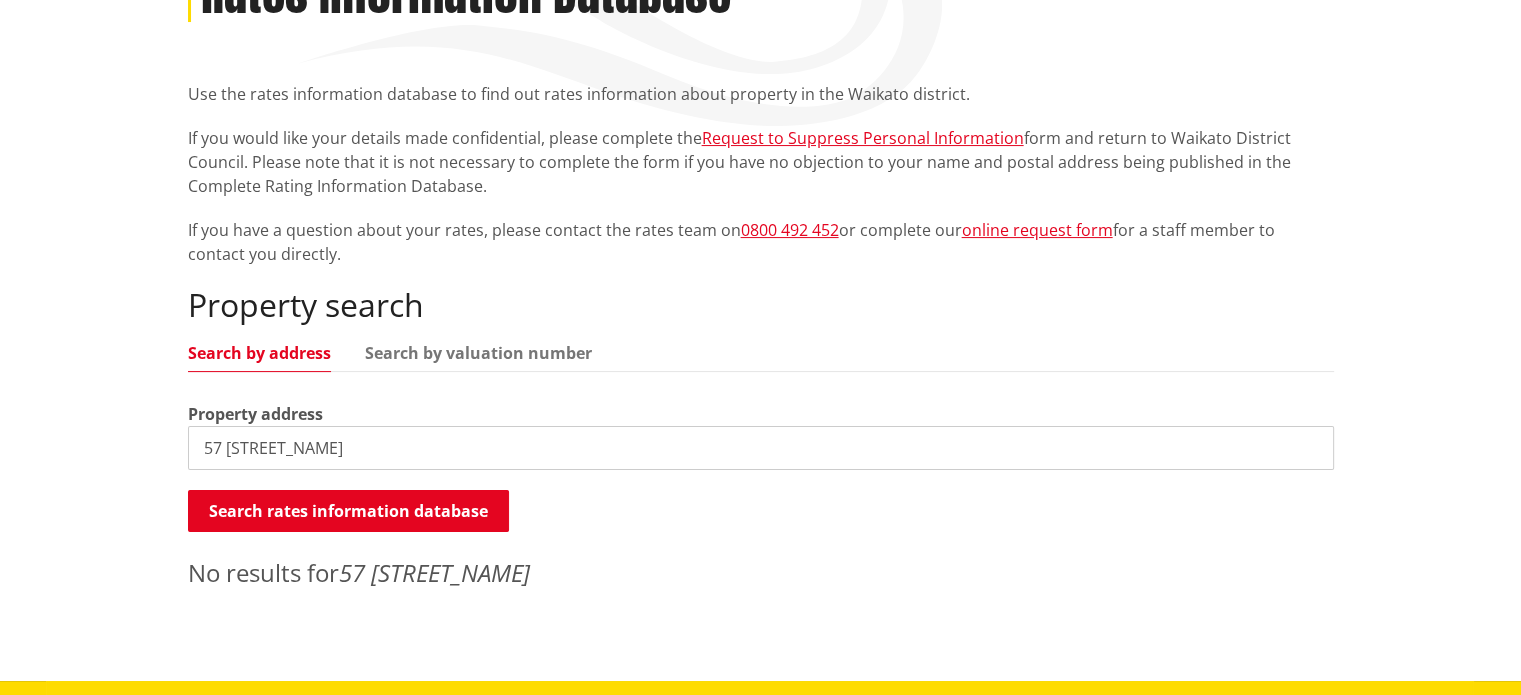 scroll, scrollTop: 333, scrollLeft: 0, axis: vertical 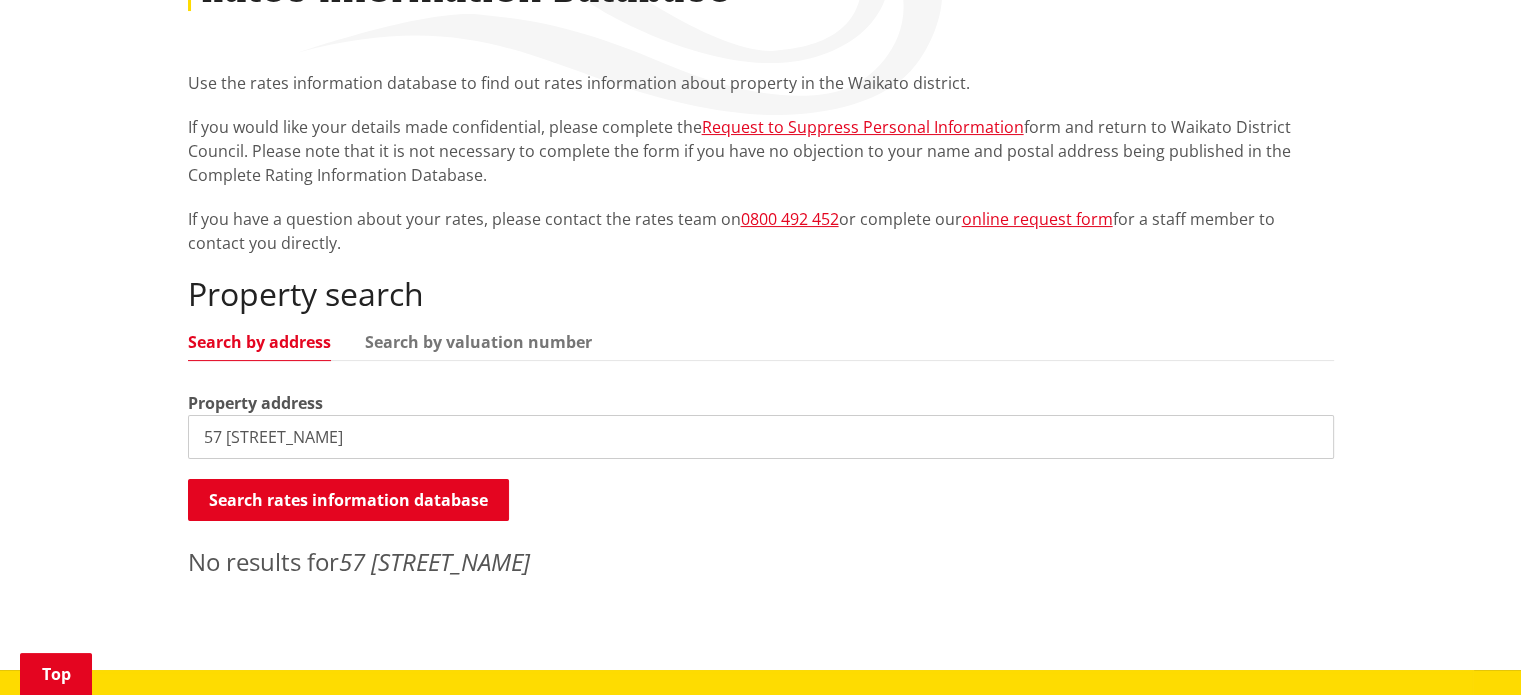 click on "57 Kauaeranga" at bounding box center [761, 437] 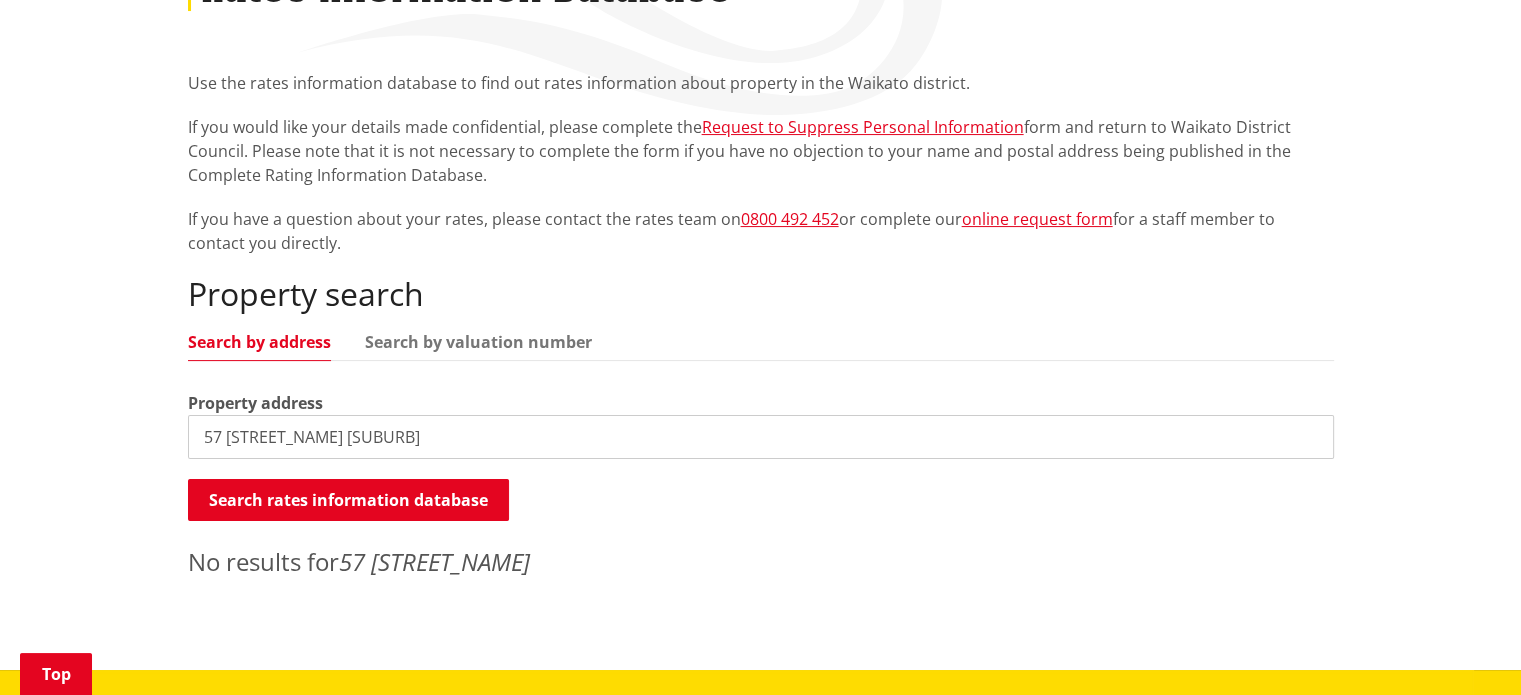 type on "57 Kauaeranga Valley" 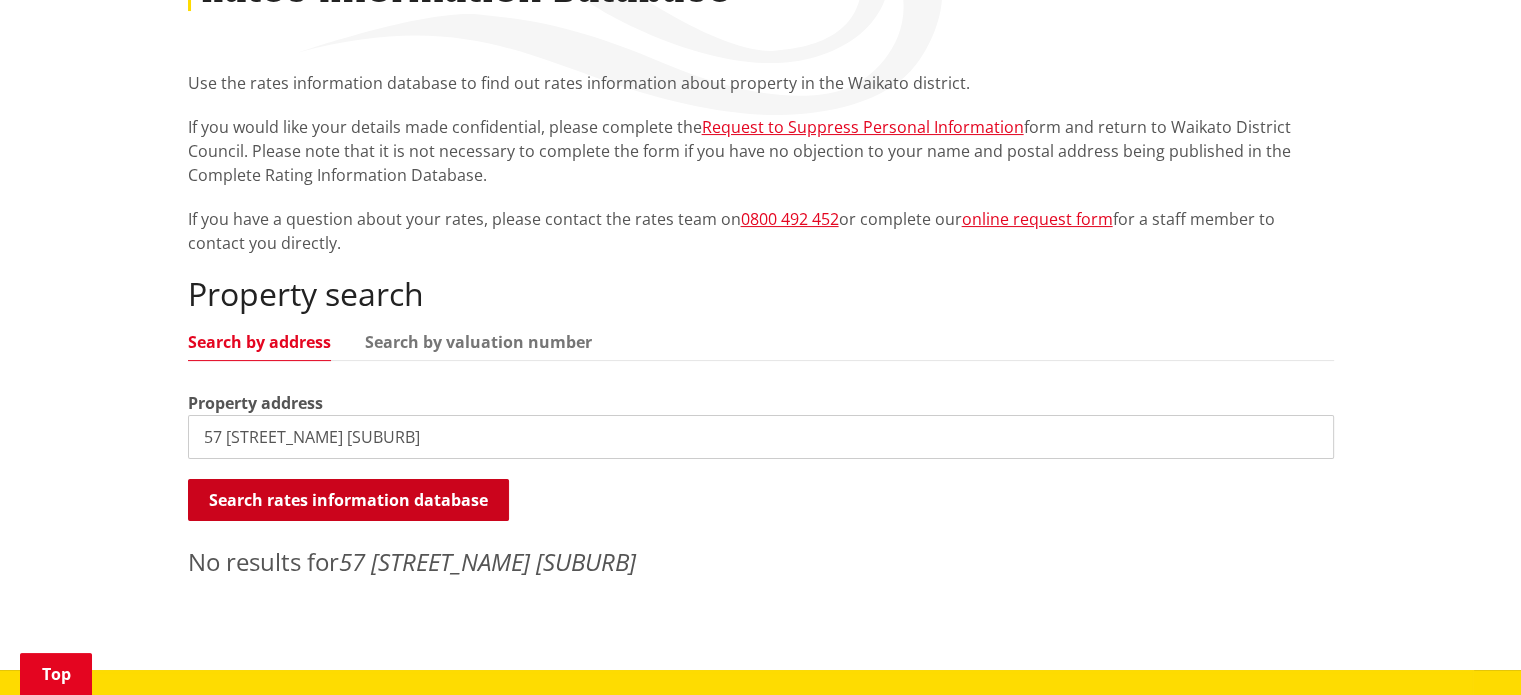 click on "Search rates information database" at bounding box center [348, 500] 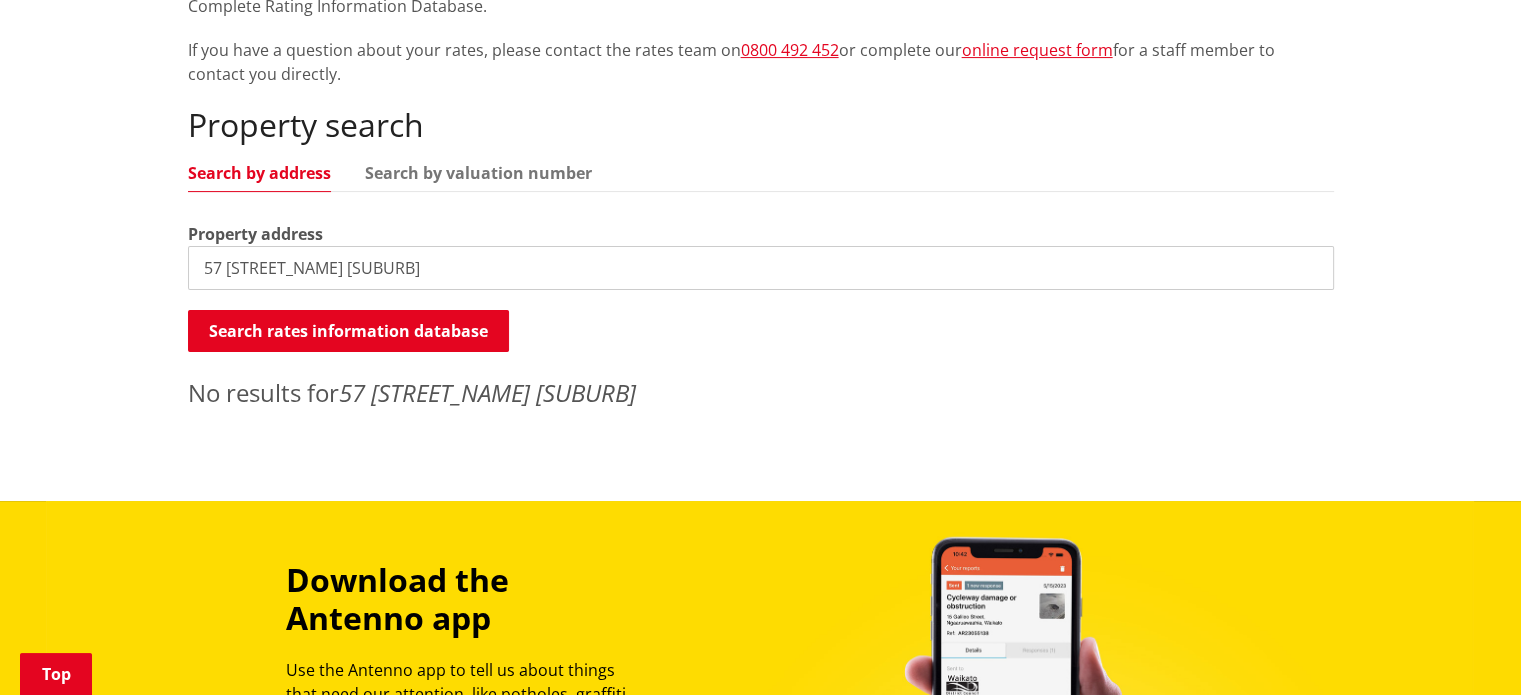 scroll, scrollTop: 500, scrollLeft: 0, axis: vertical 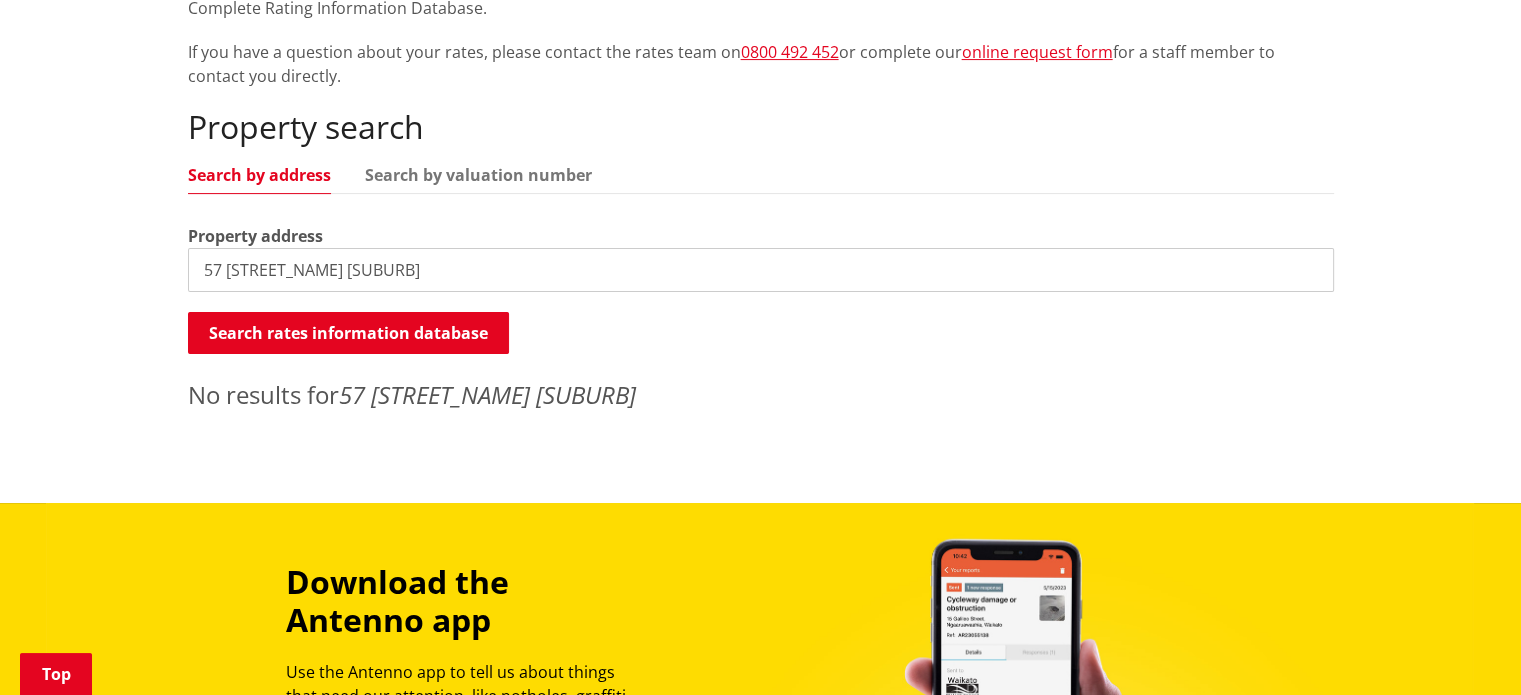 click on "57 Kauaeranga Valley" at bounding box center (761, 270) 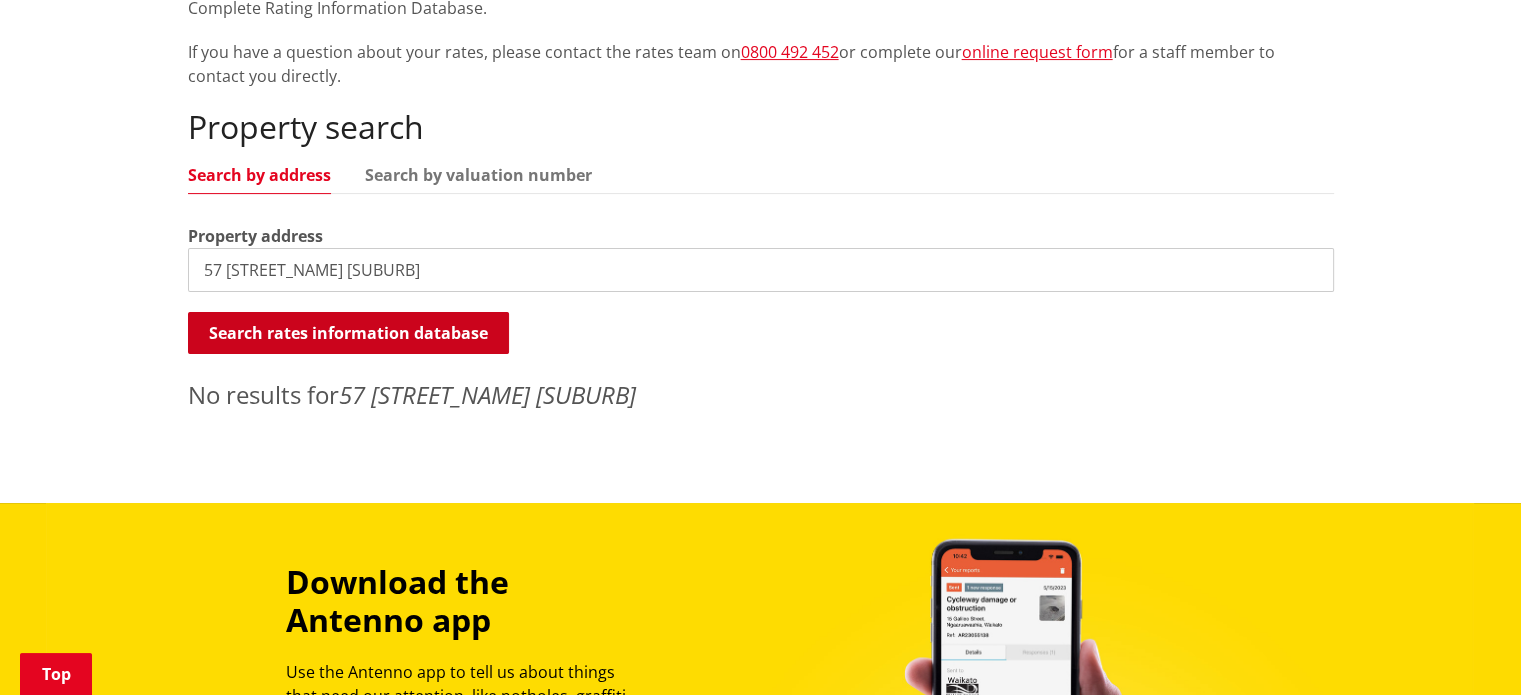 click on "Search rates information database" at bounding box center (348, 333) 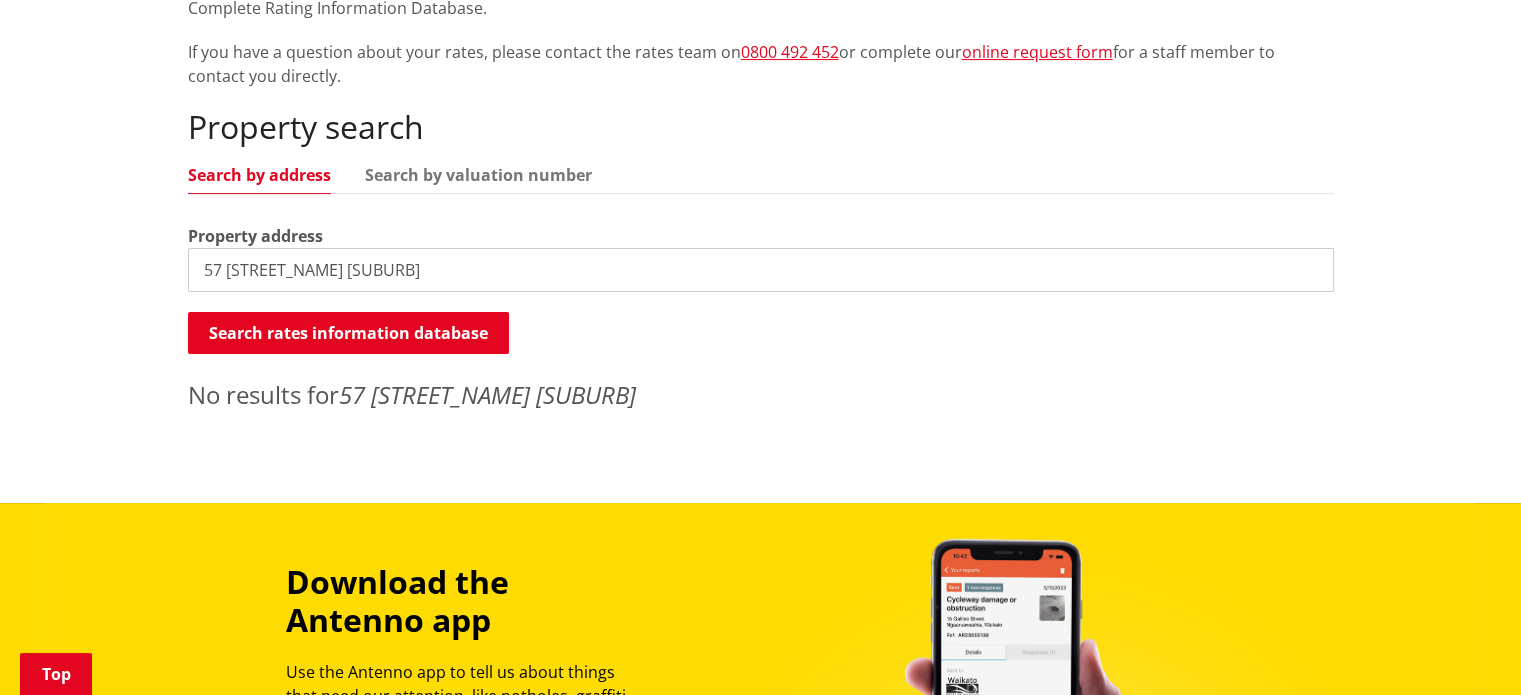 scroll, scrollTop: 0, scrollLeft: 0, axis: both 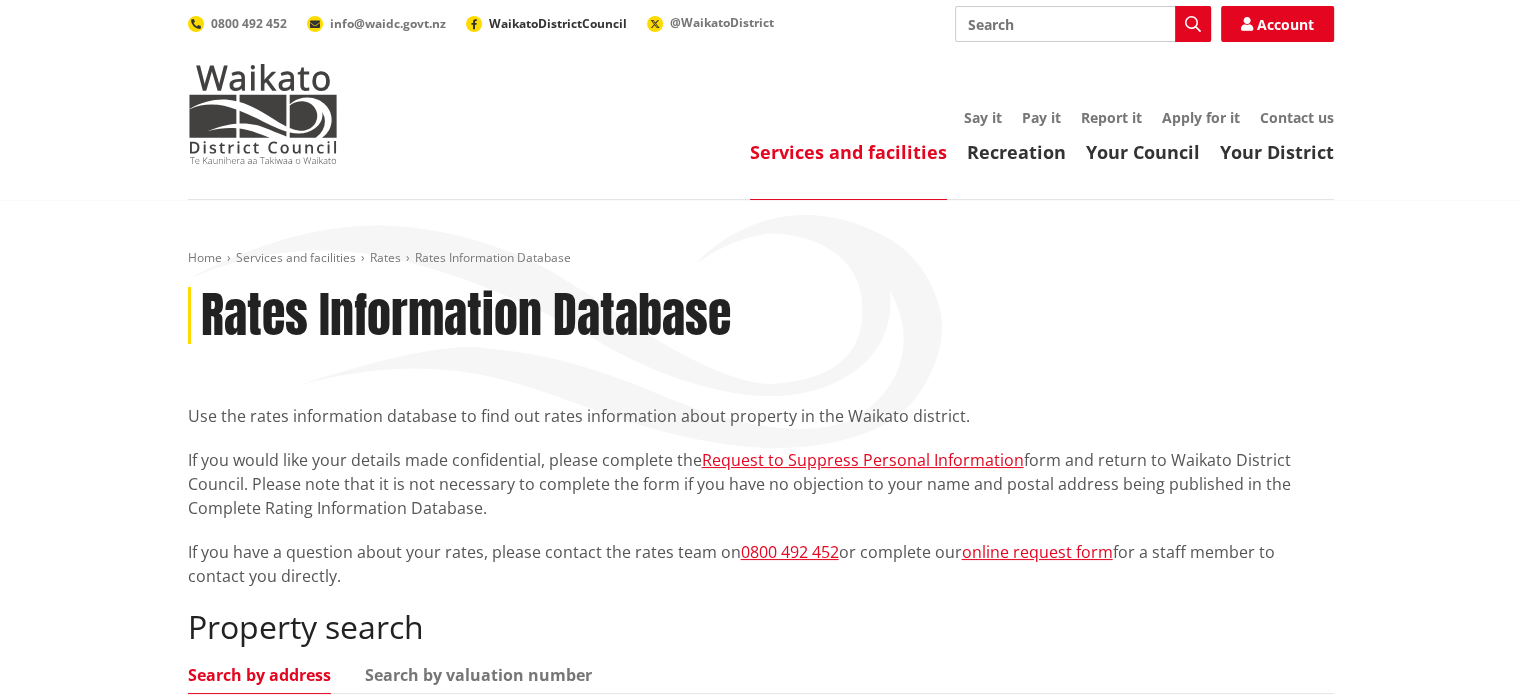 click on "WaikatoDistrictCouncil" at bounding box center (558, 23) 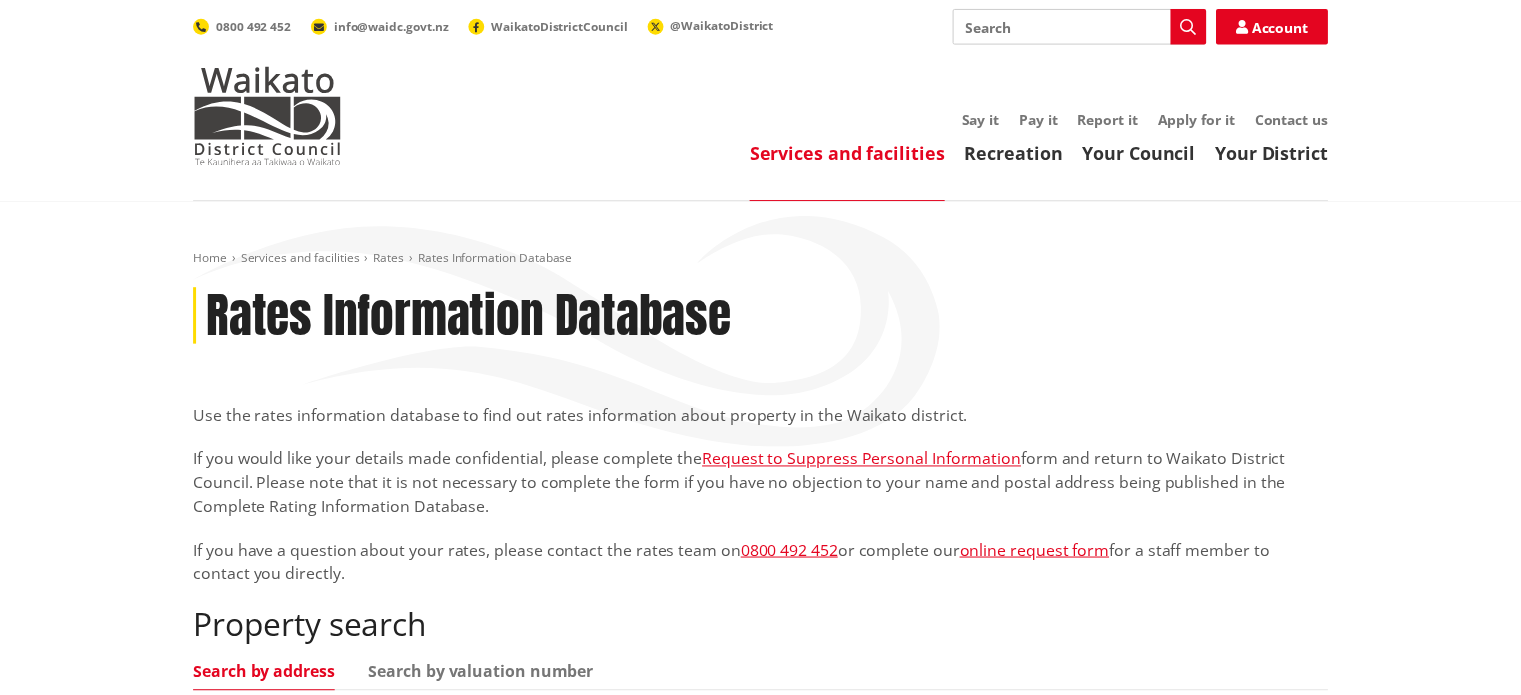 scroll, scrollTop: 0, scrollLeft: 0, axis: both 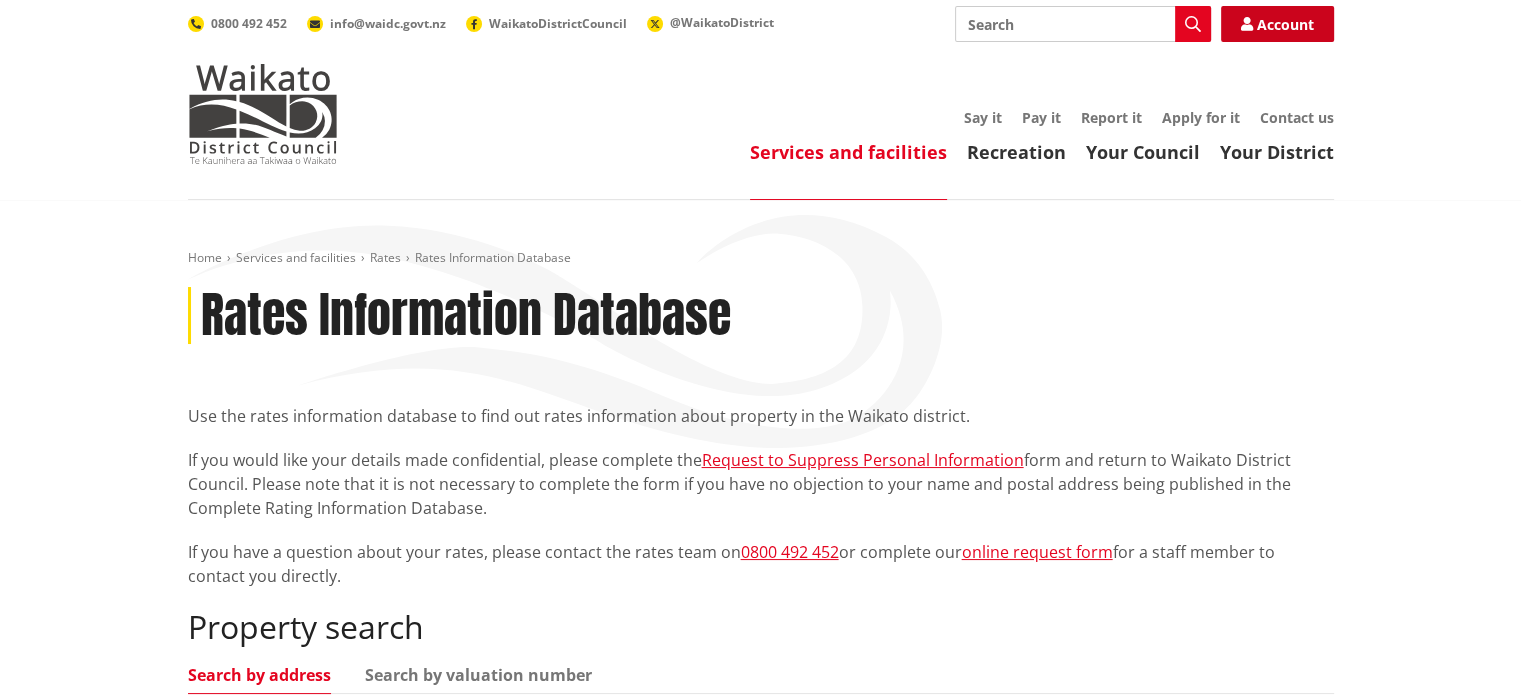 click on "Account" at bounding box center [1277, 24] 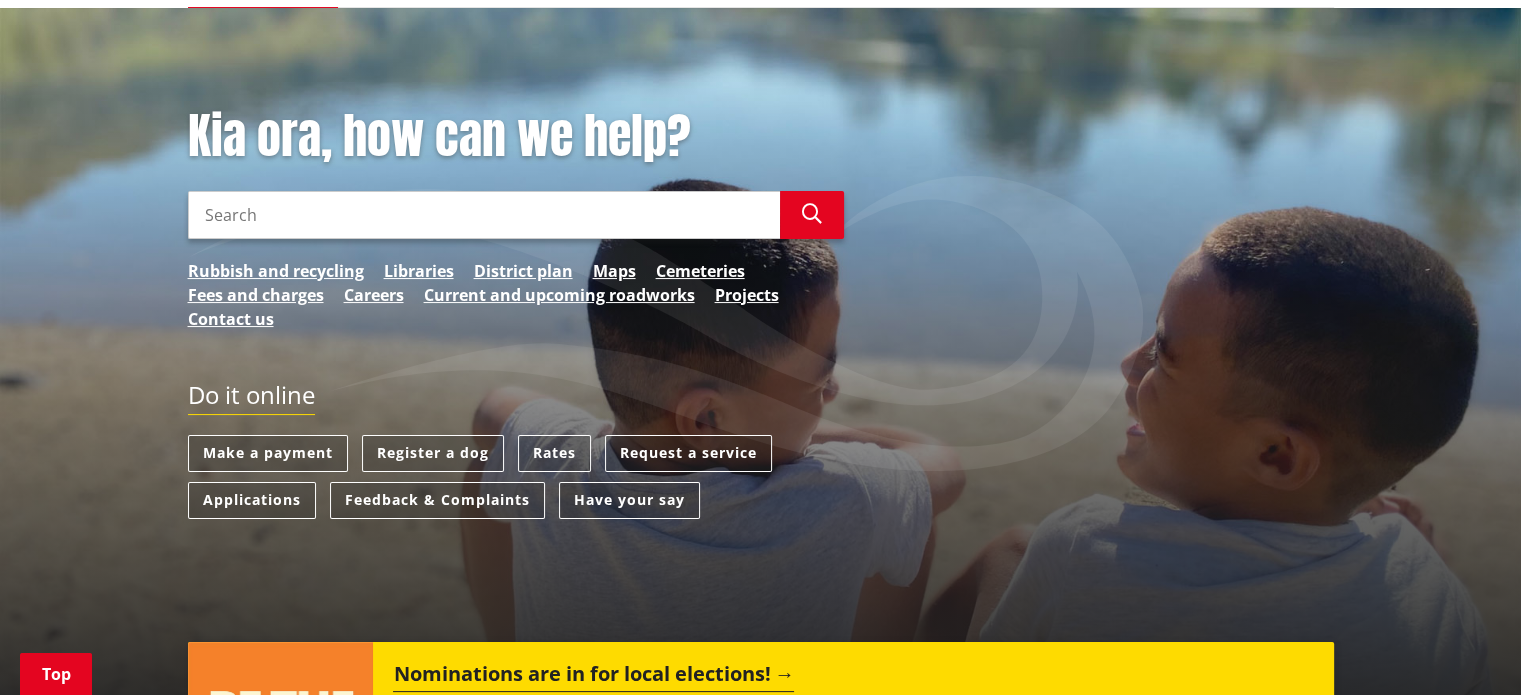 scroll, scrollTop: 0, scrollLeft: 0, axis: both 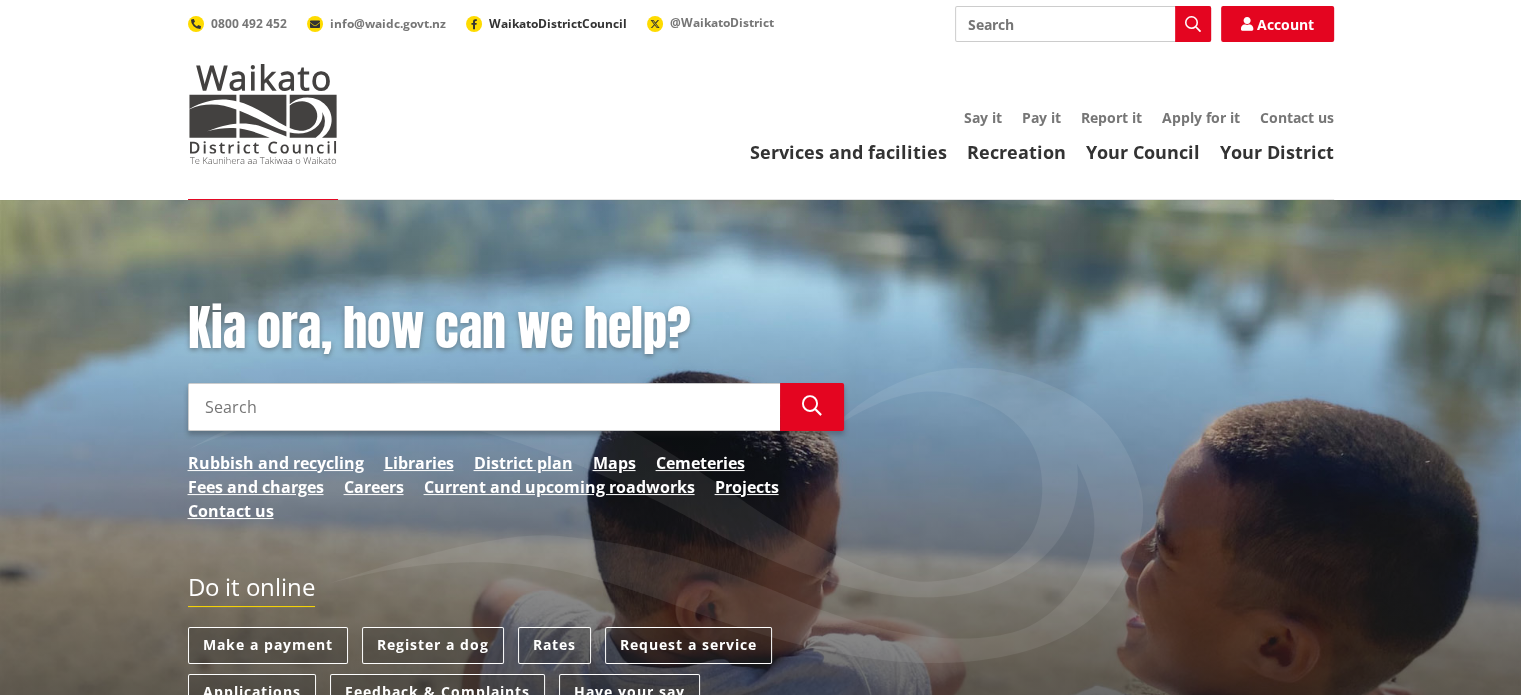 click on "WaikatoDistrictCouncil" at bounding box center [558, 23] 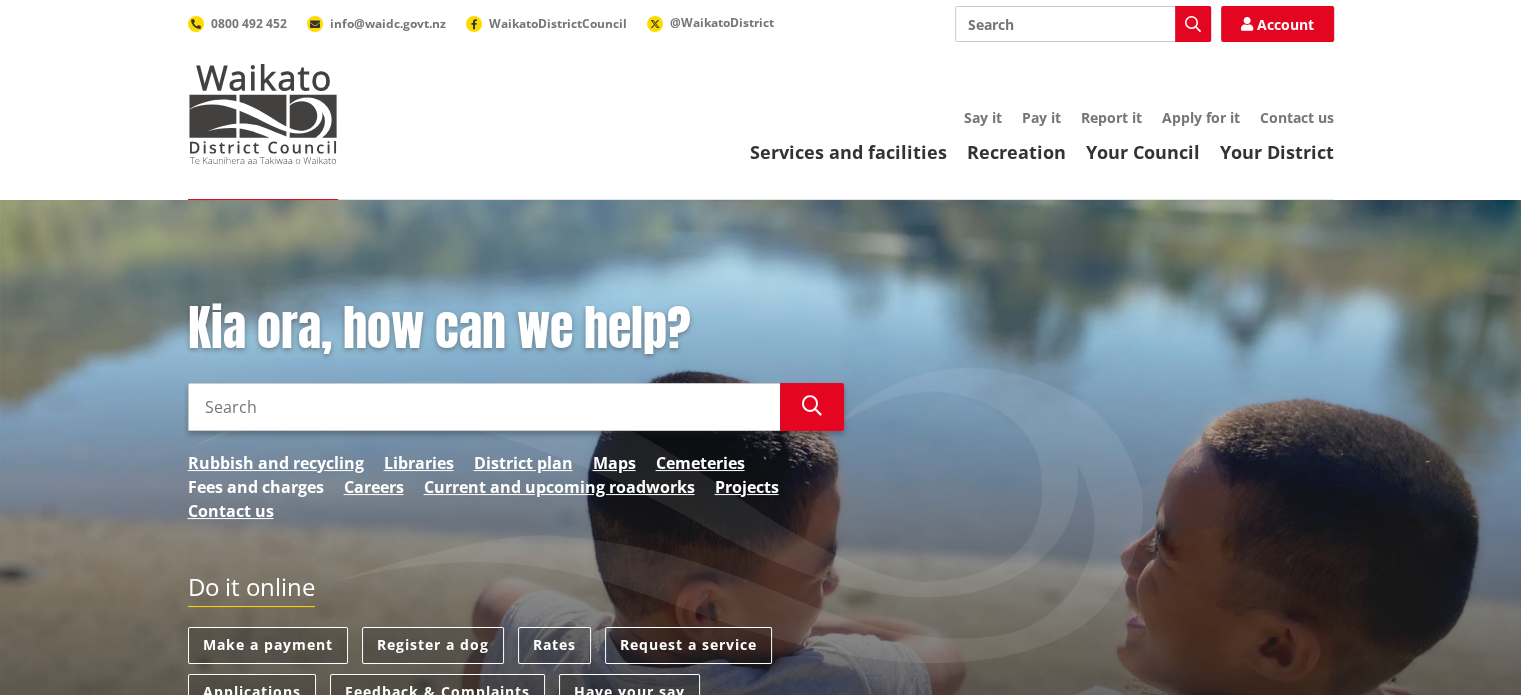 click on "Fees and charges" at bounding box center (256, 487) 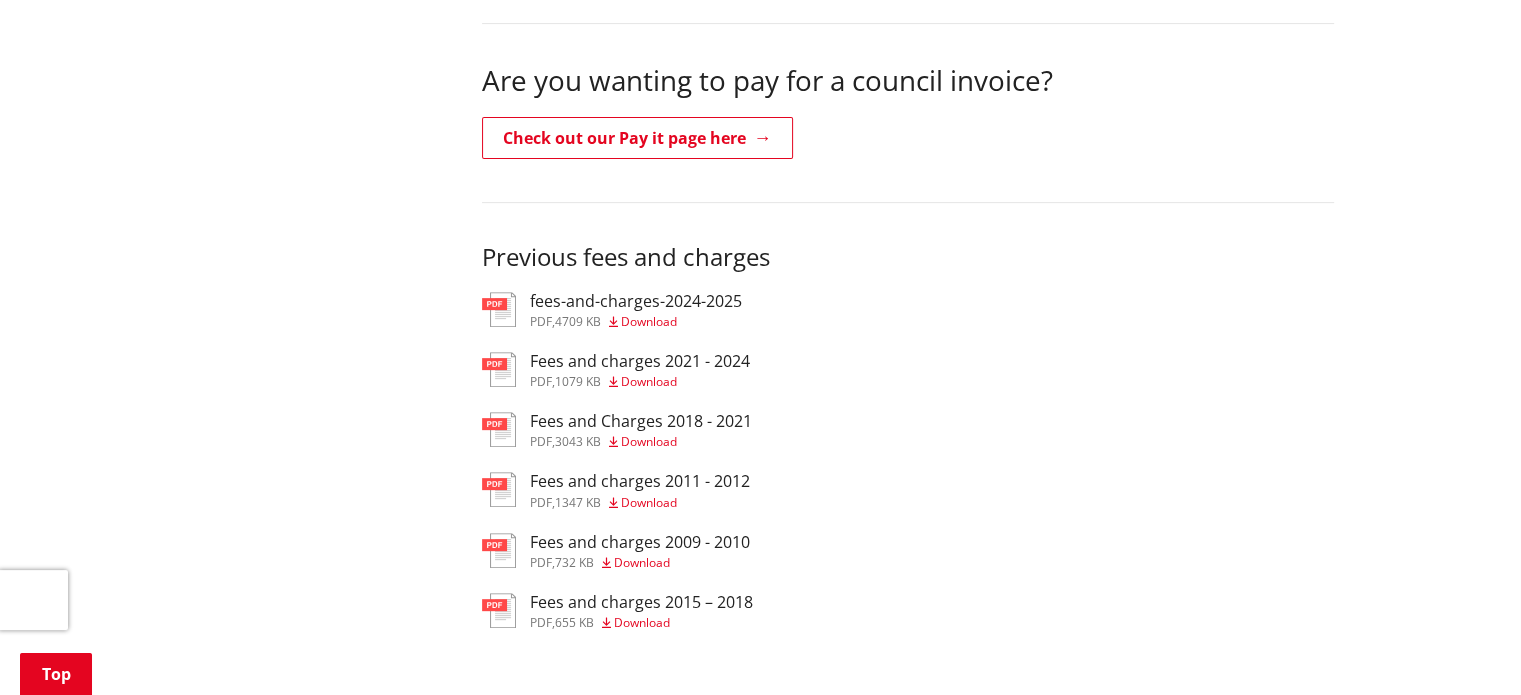 scroll, scrollTop: 0, scrollLeft: 0, axis: both 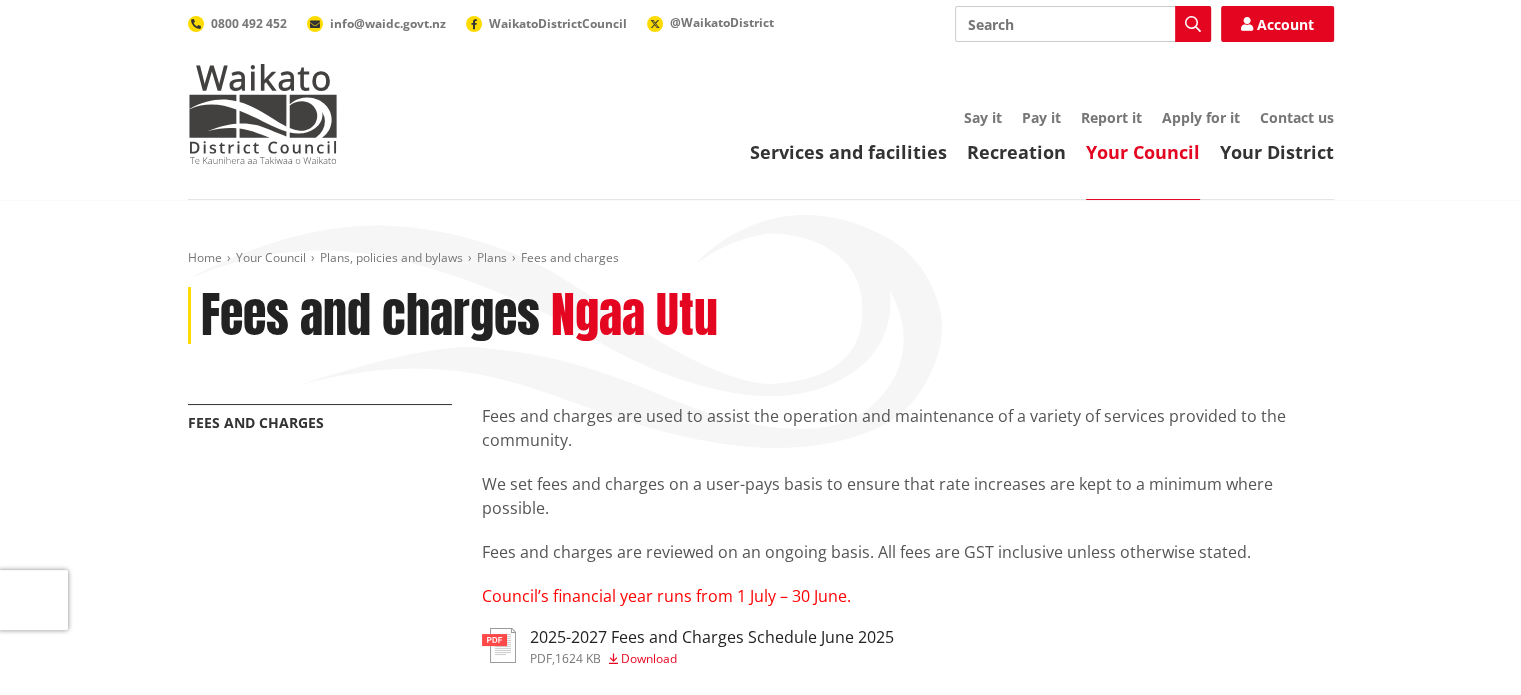click on "Search" at bounding box center [1083, 24] 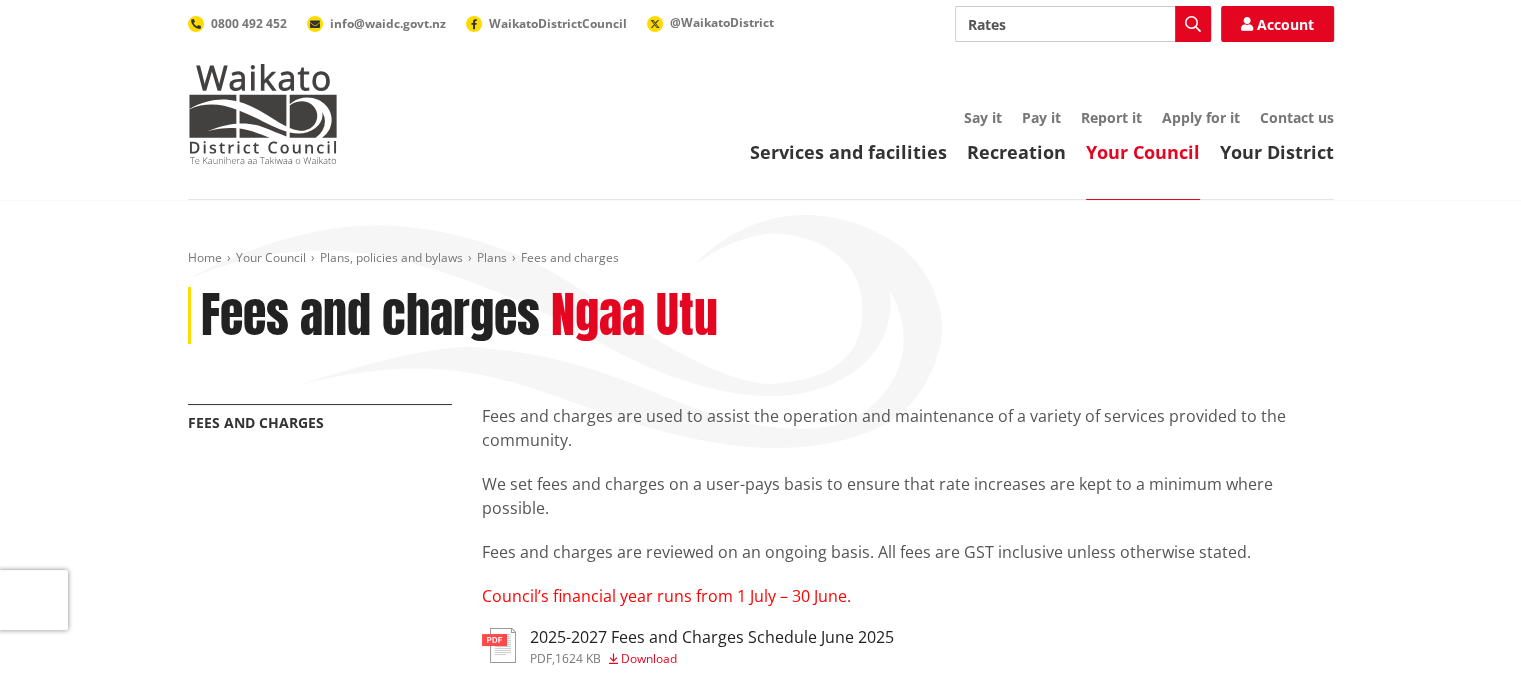 type on "Rates" 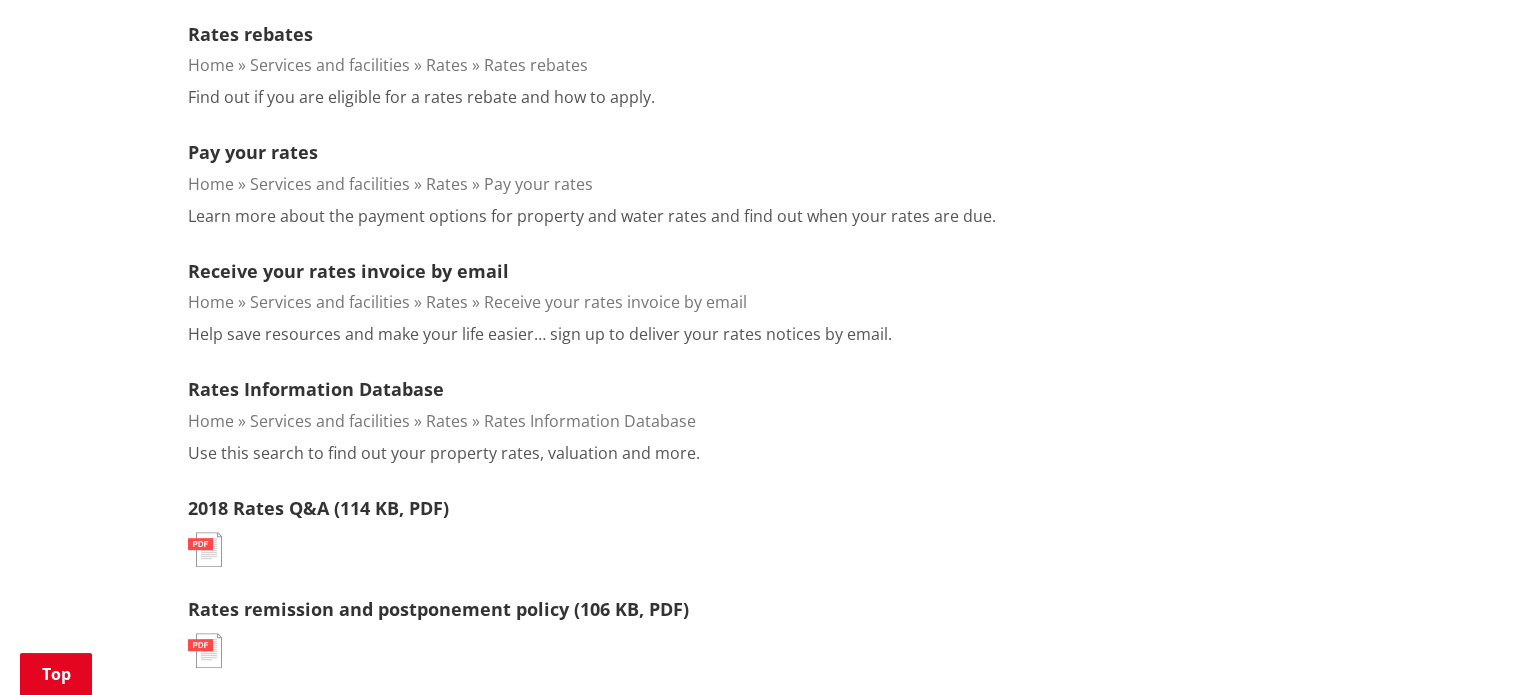 scroll, scrollTop: 0, scrollLeft: 0, axis: both 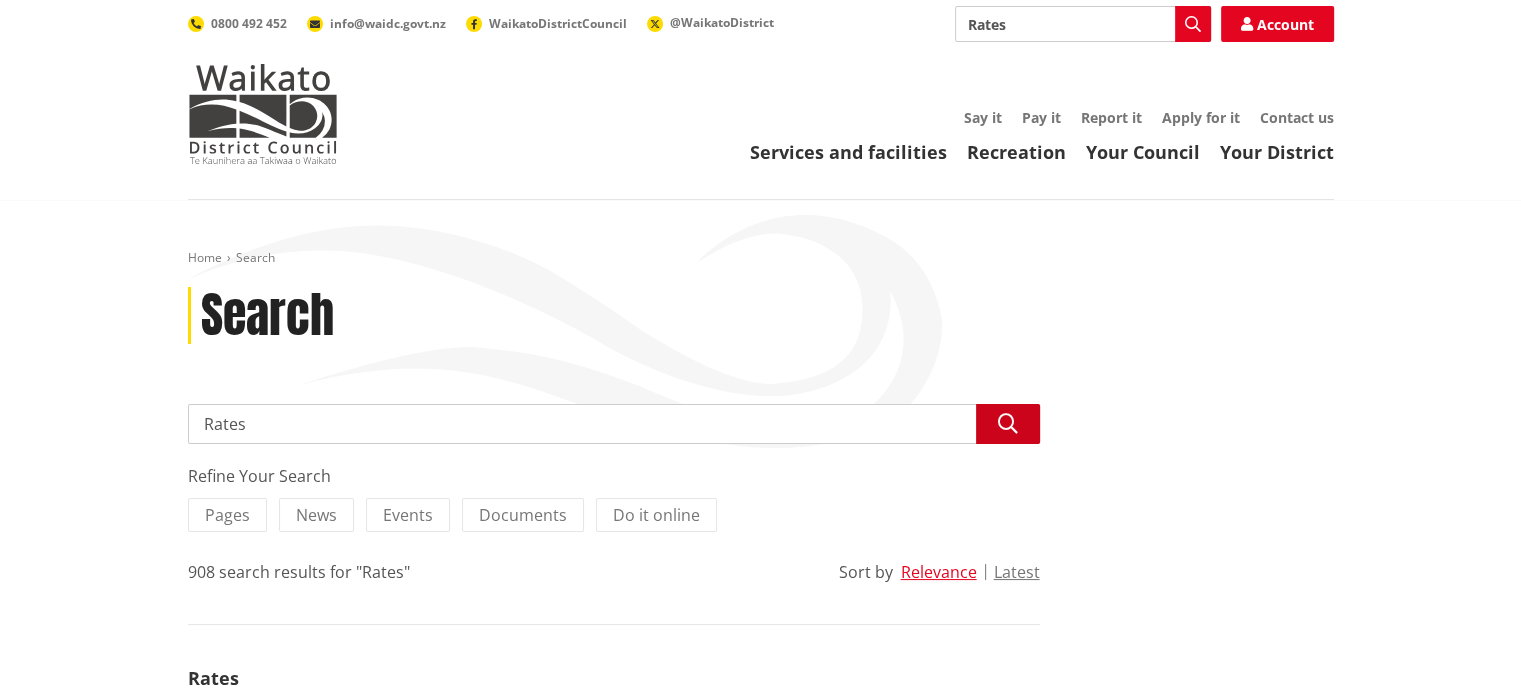 click at bounding box center [1008, 424] 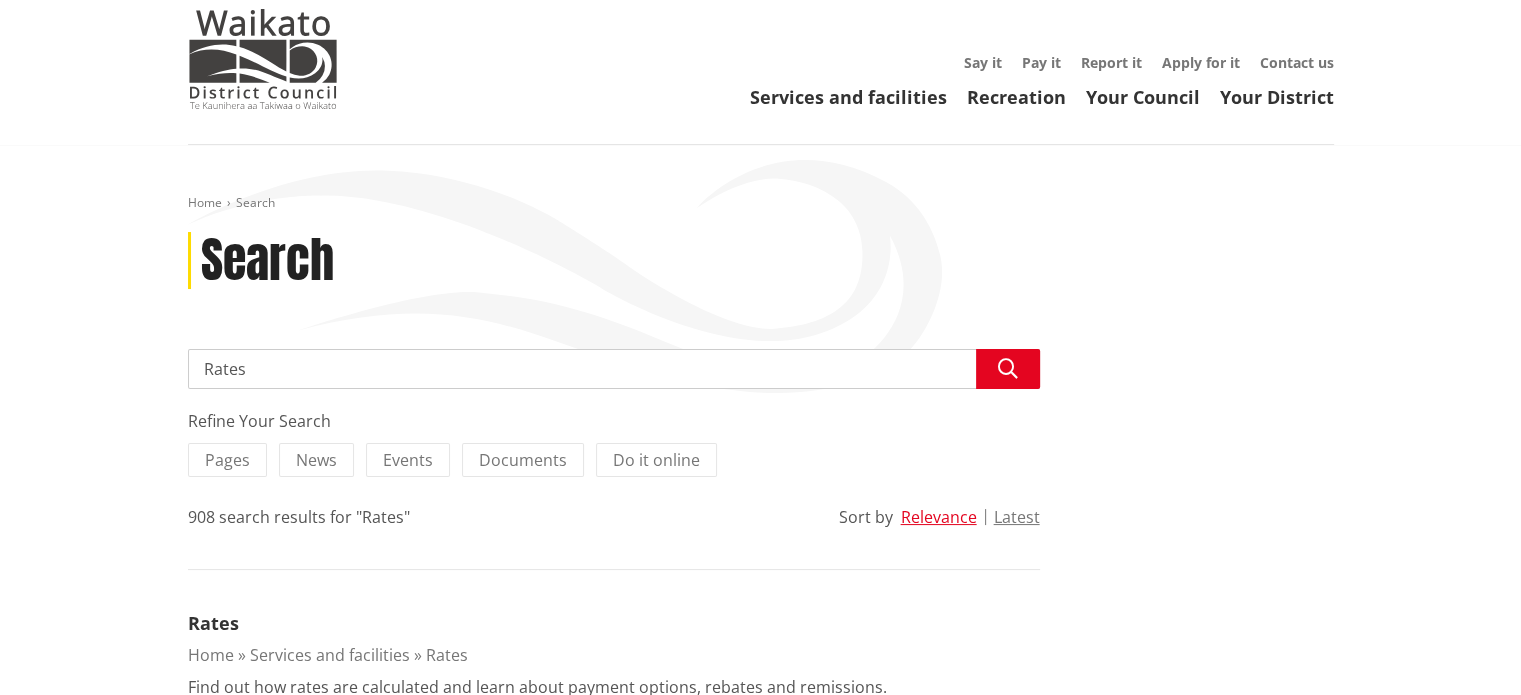 scroll, scrollTop: 500, scrollLeft: 0, axis: vertical 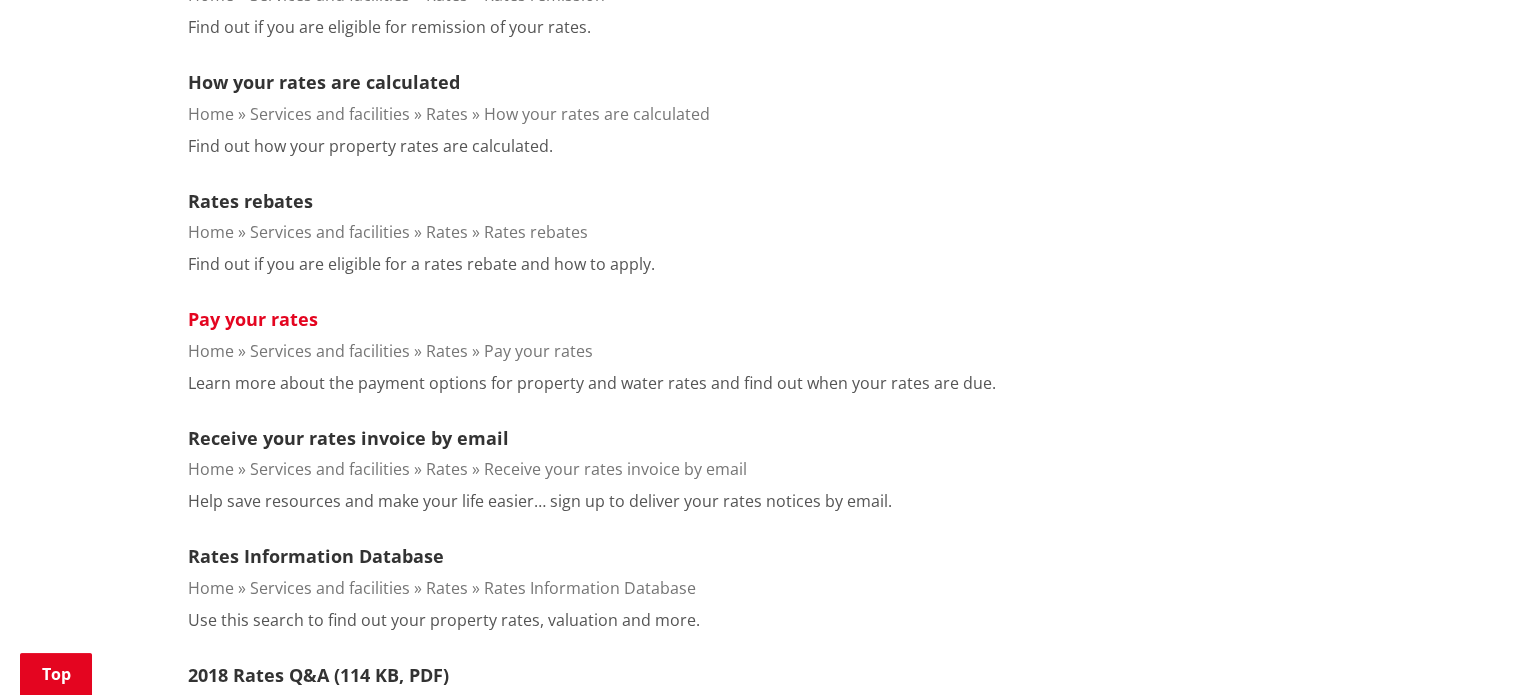 click on "Pay your rates" at bounding box center [253, 319] 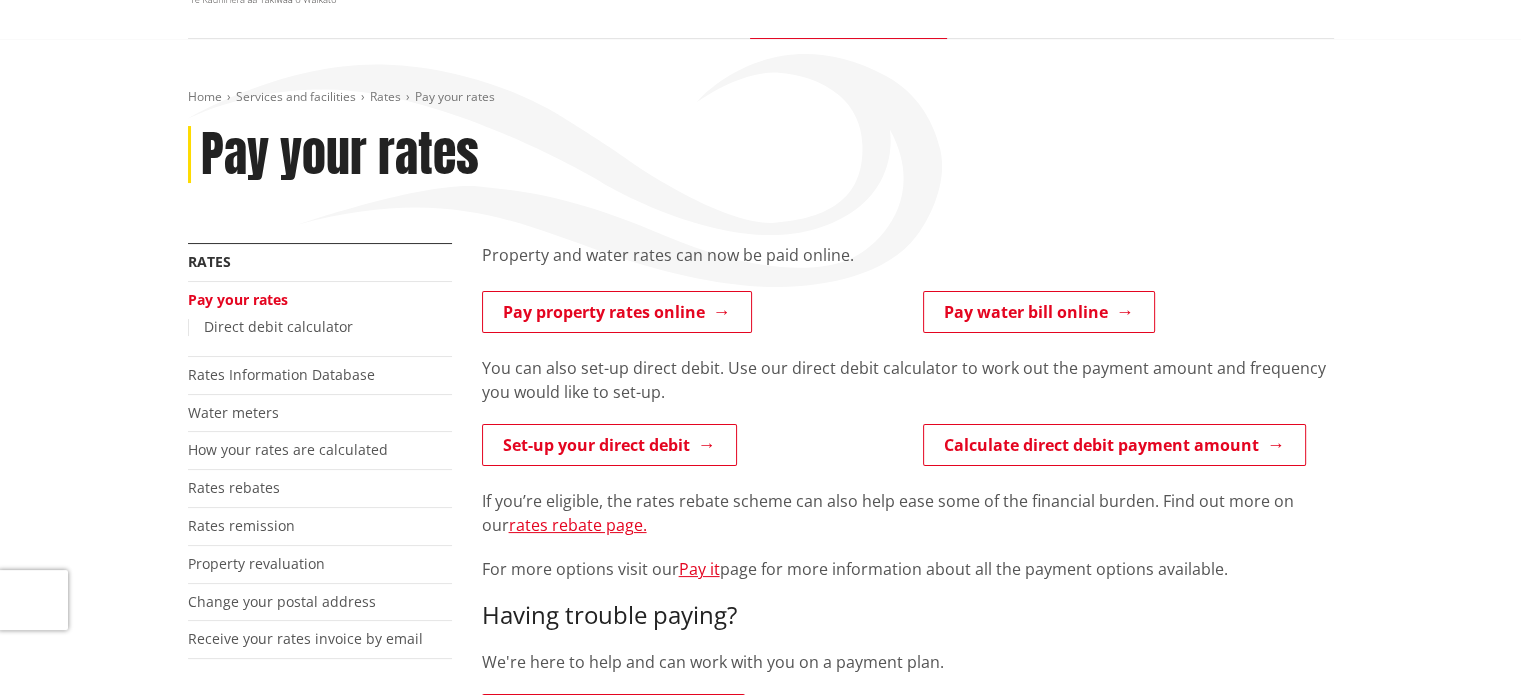 scroll, scrollTop: 166, scrollLeft: 0, axis: vertical 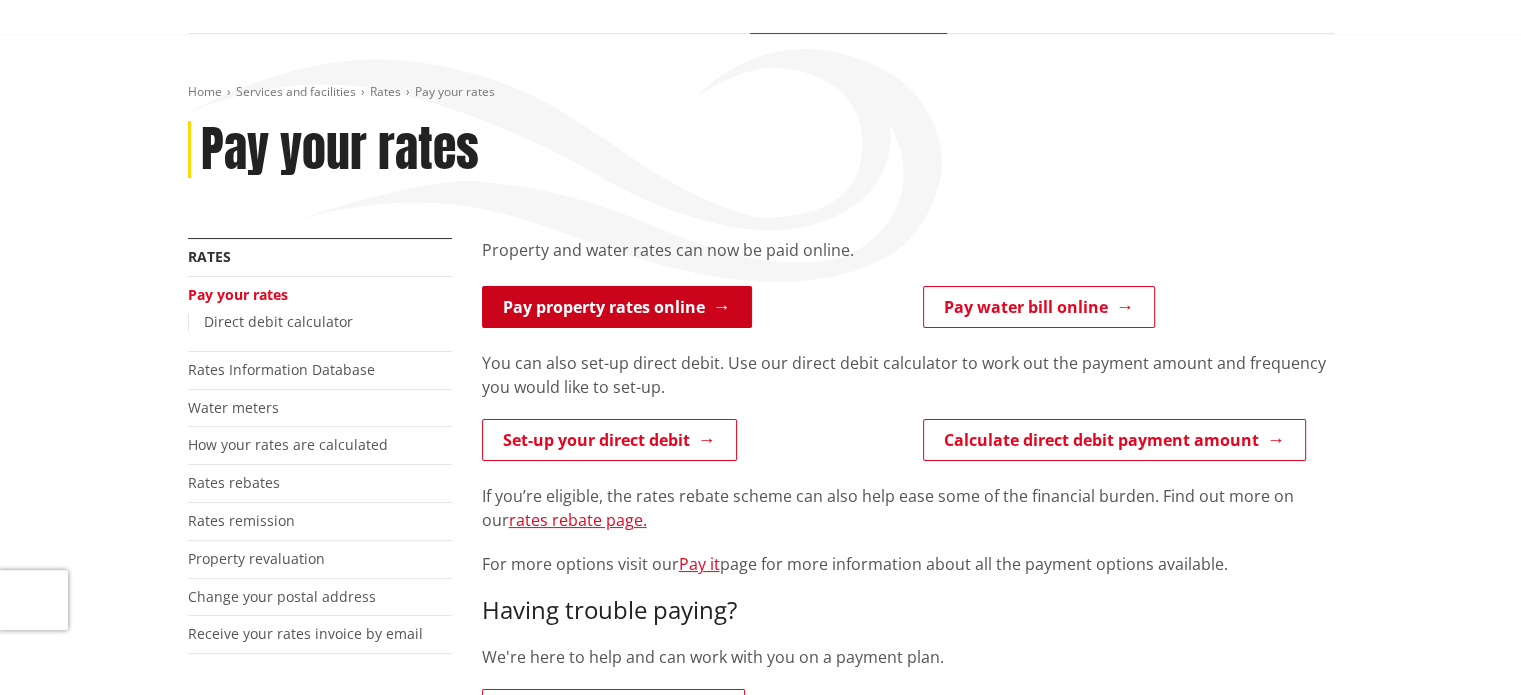 click on "Pay property rates online" at bounding box center [617, 307] 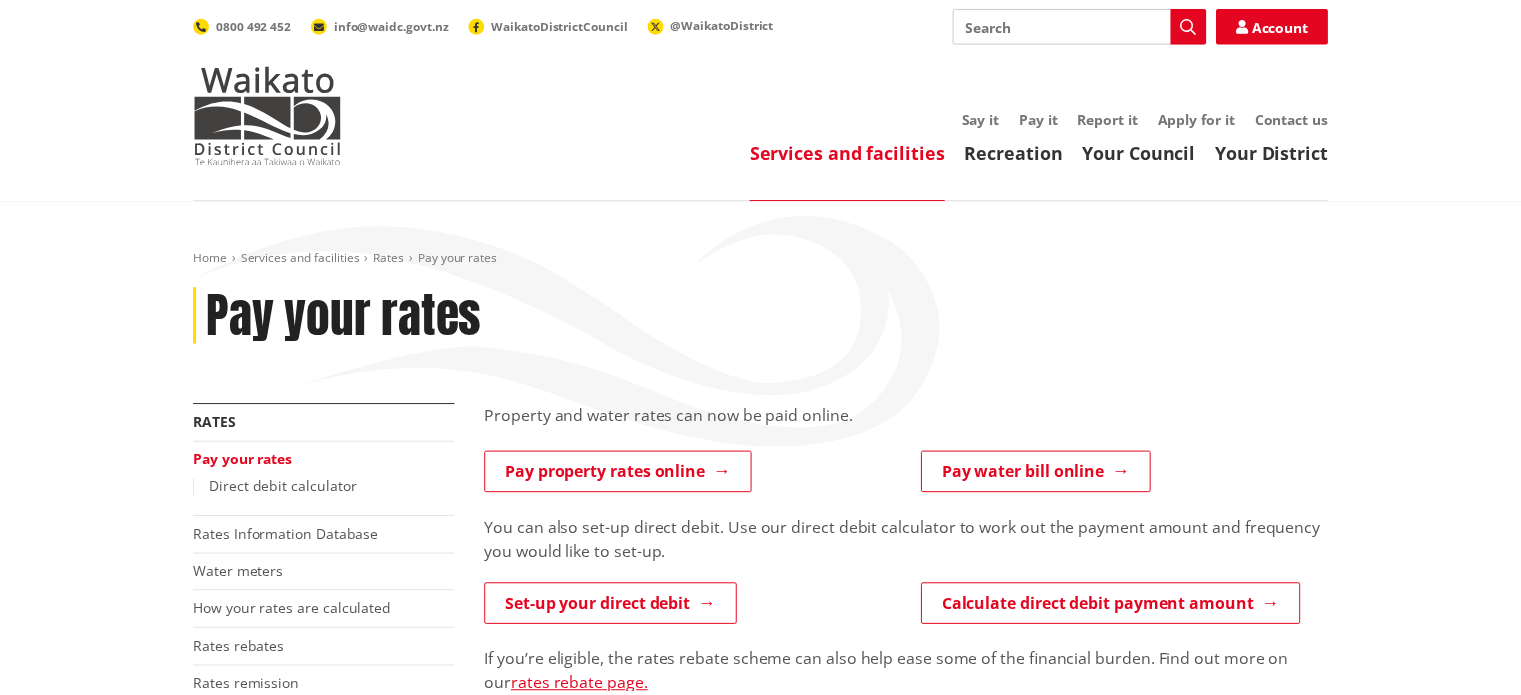 scroll, scrollTop: 166, scrollLeft: 0, axis: vertical 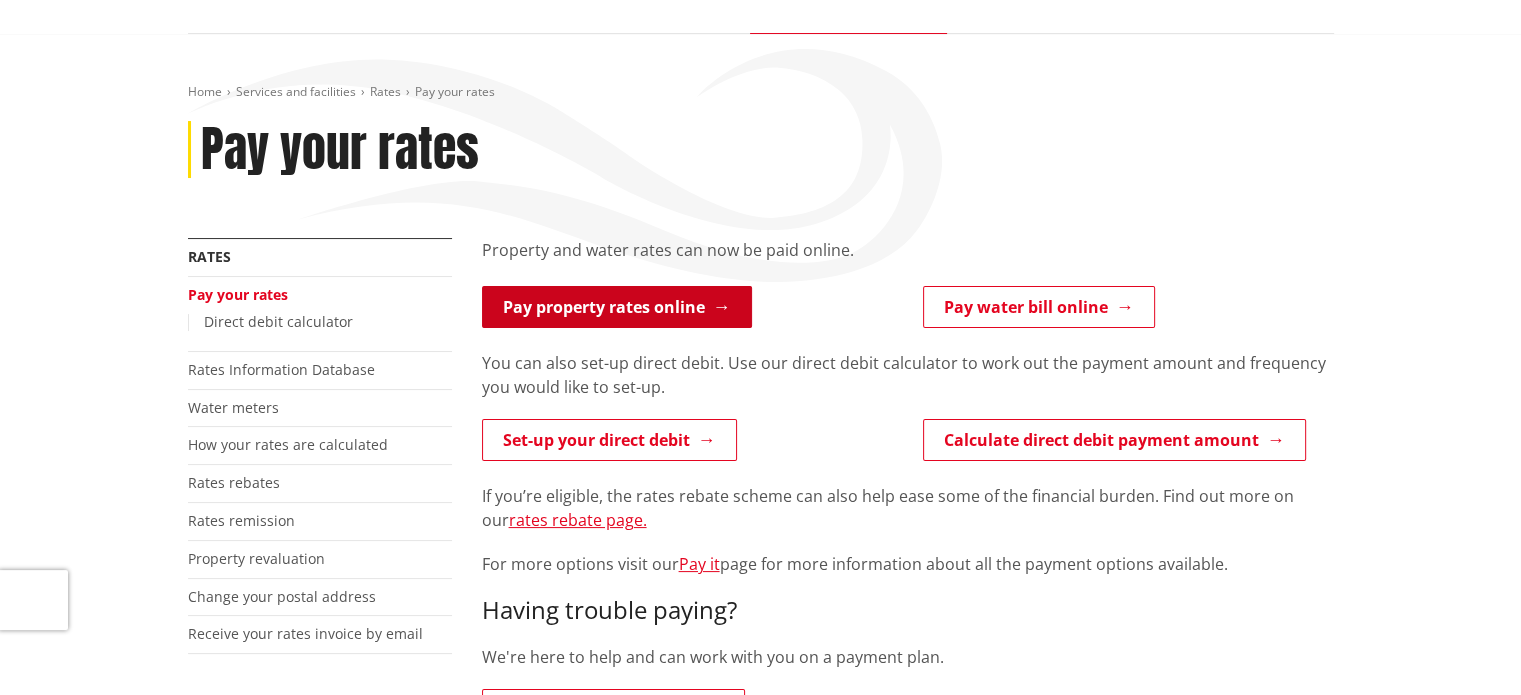 click on "Pay property rates online" at bounding box center [617, 307] 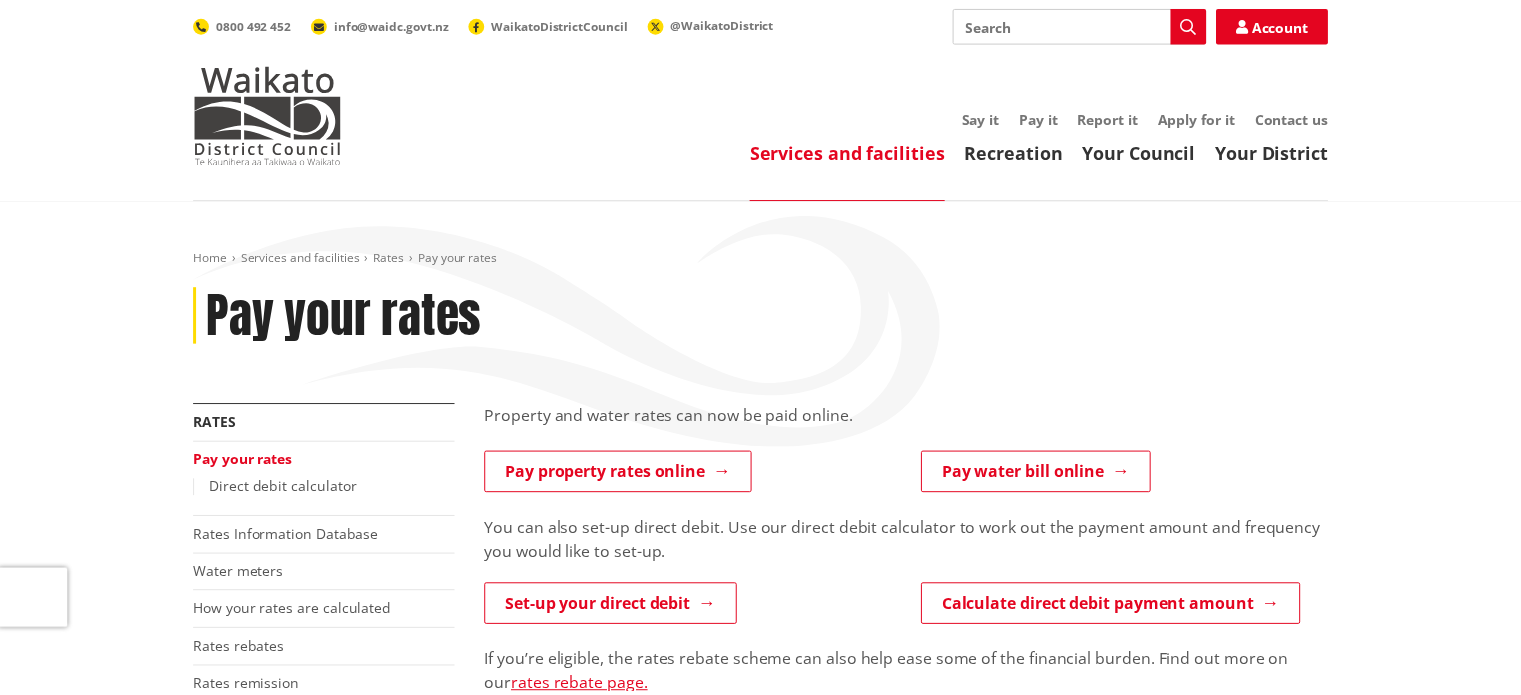 scroll, scrollTop: 166, scrollLeft: 0, axis: vertical 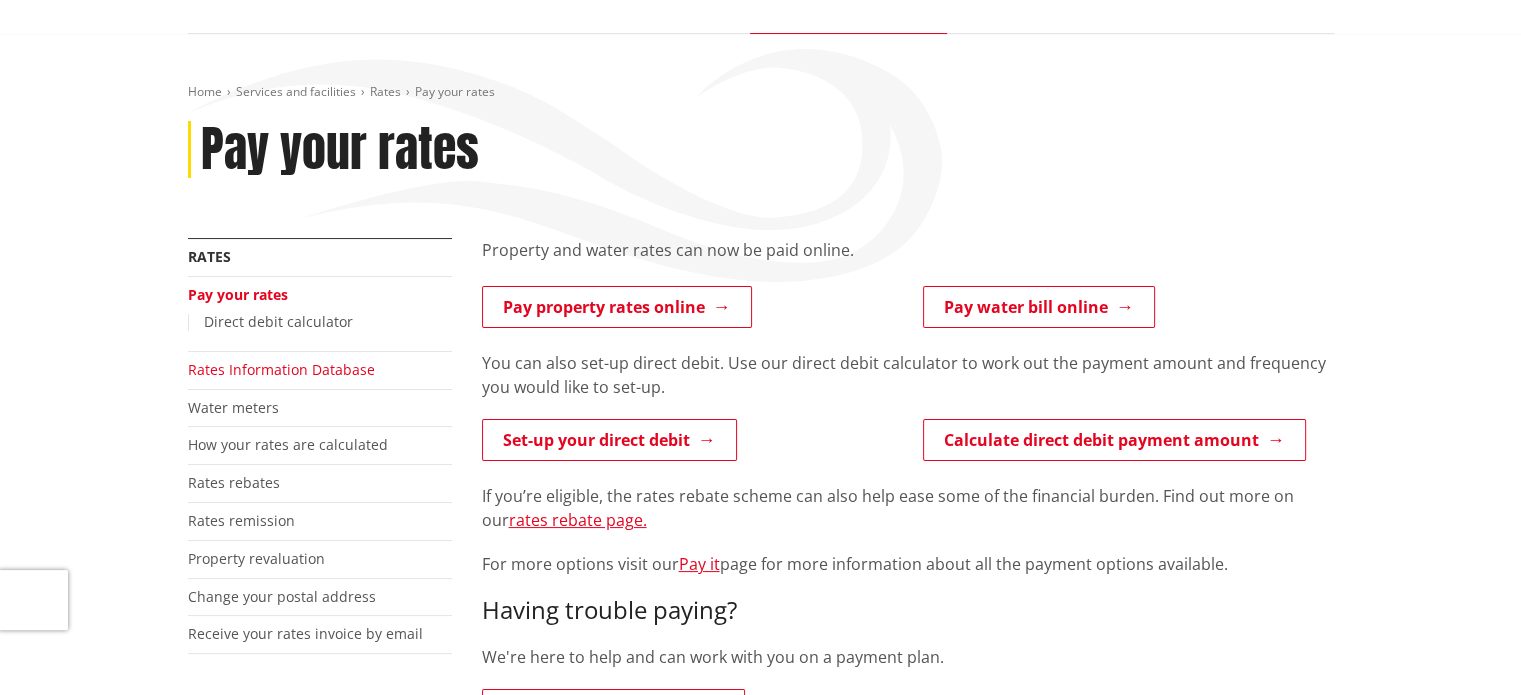click on "Rates Information Database" at bounding box center [281, 369] 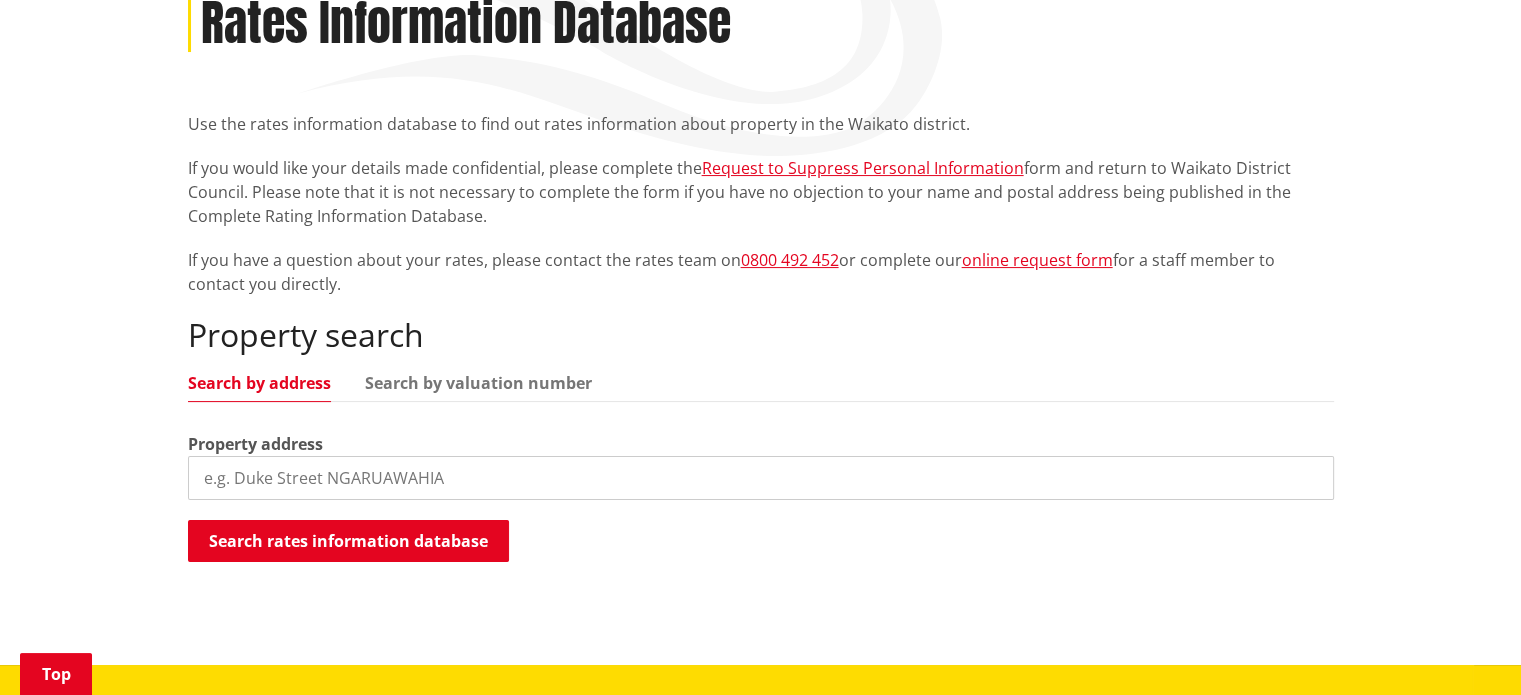 scroll, scrollTop: 333, scrollLeft: 0, axis: vertical 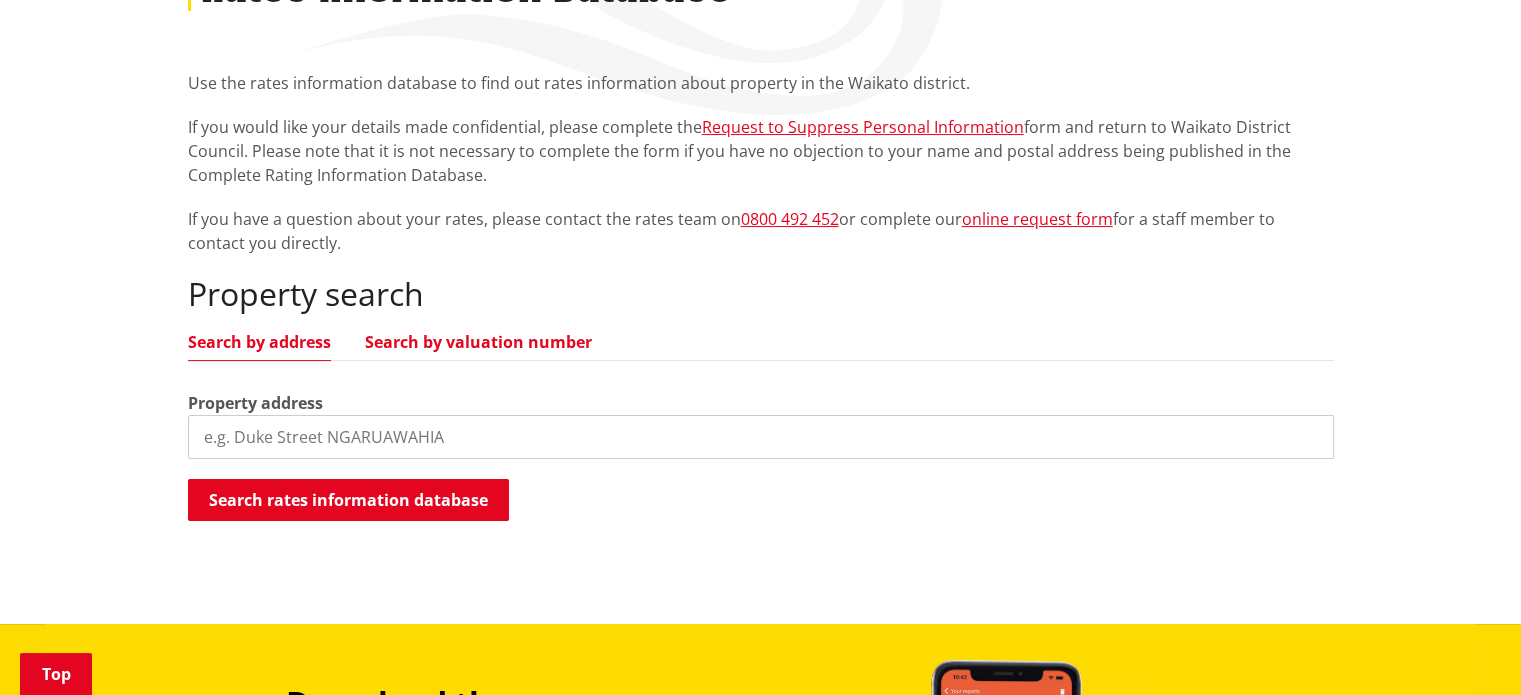 click on "Search by valuation number" at bounding box center [478, 342] 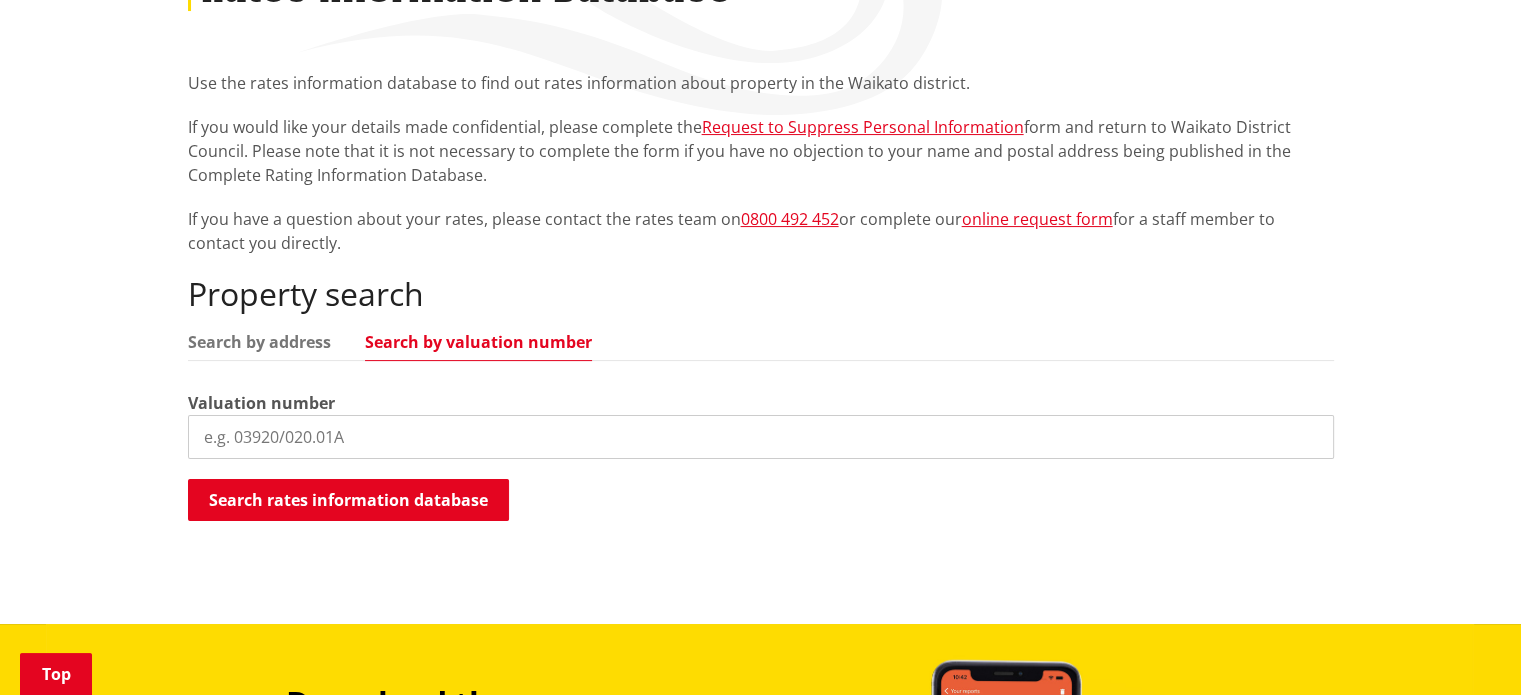 click at bounding box center (761, 437) 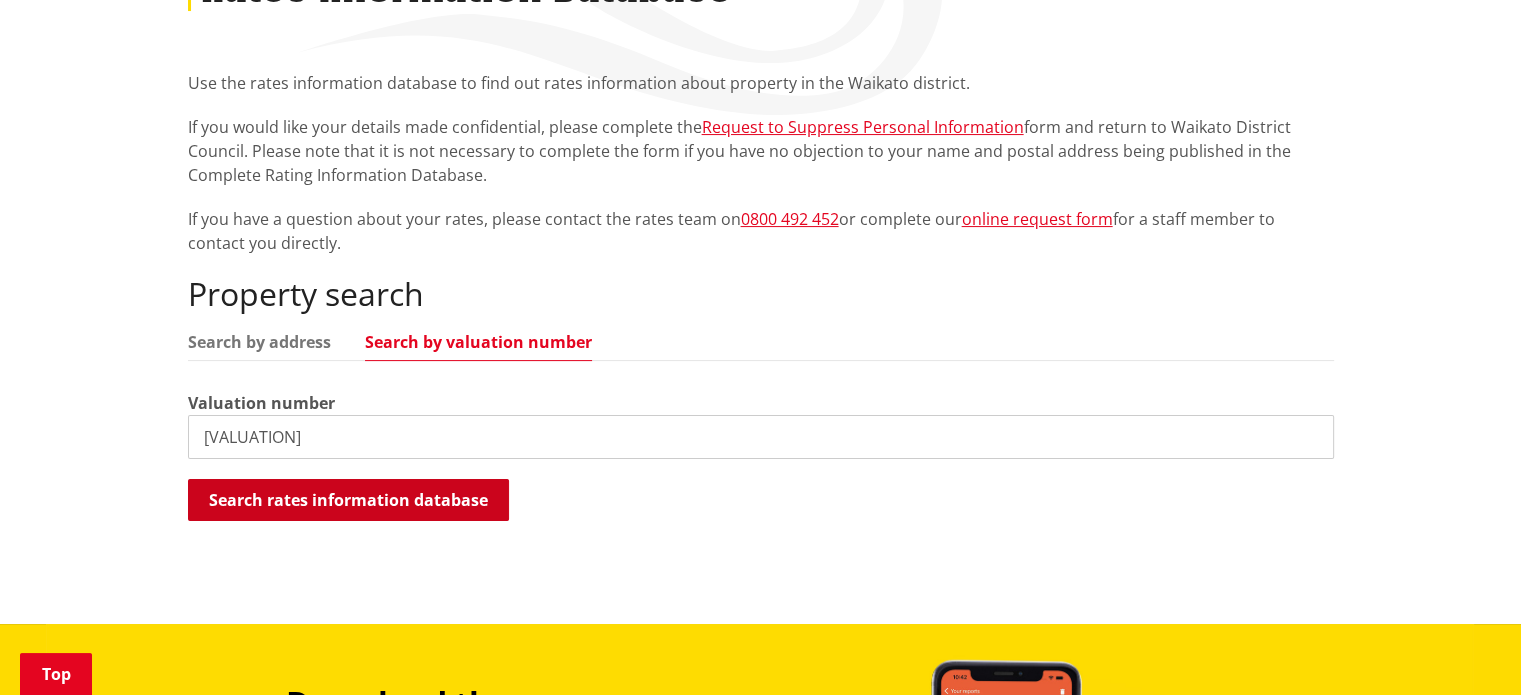 click on "Search rates information database" at bounding box center [348, 500] 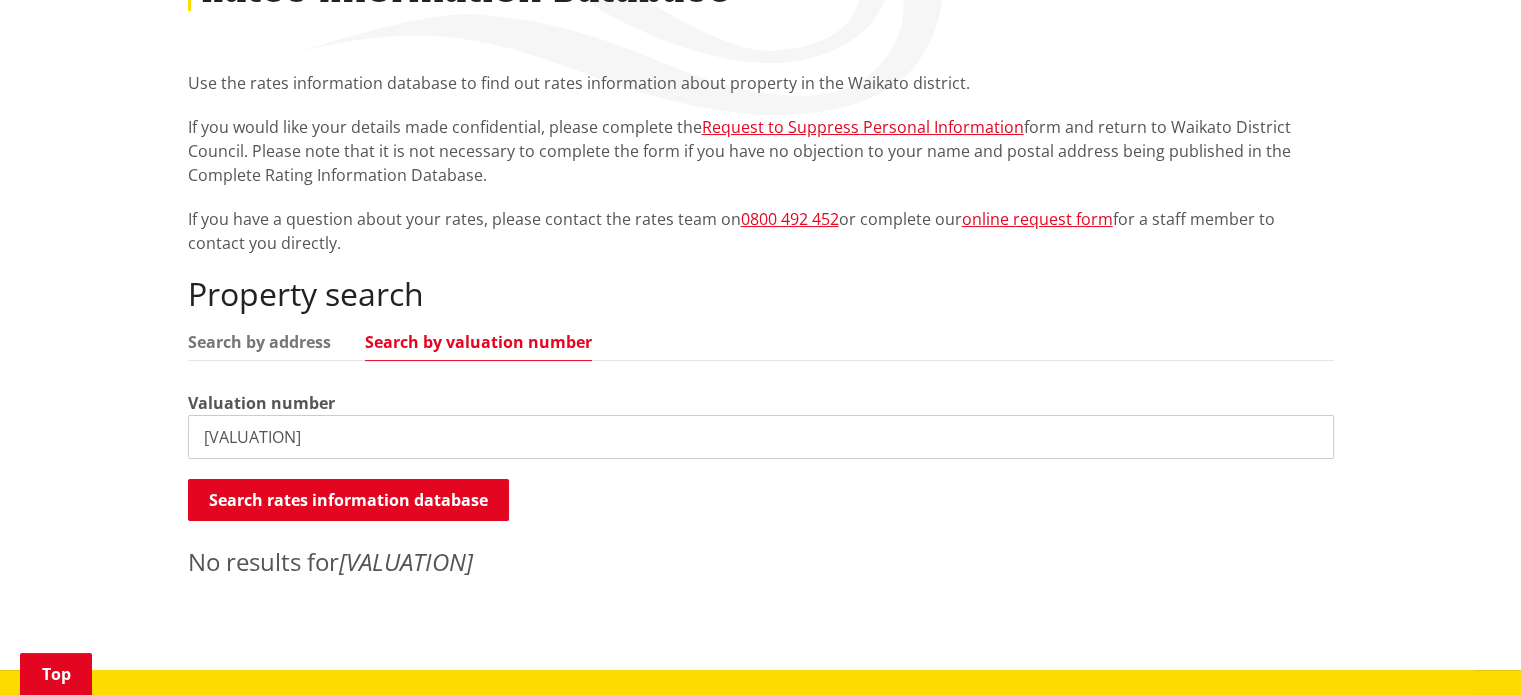 drag, startPoint x: 332, startPoint y: 447, endPoint x: 0, endPoint y: 399, distance: 335.45193 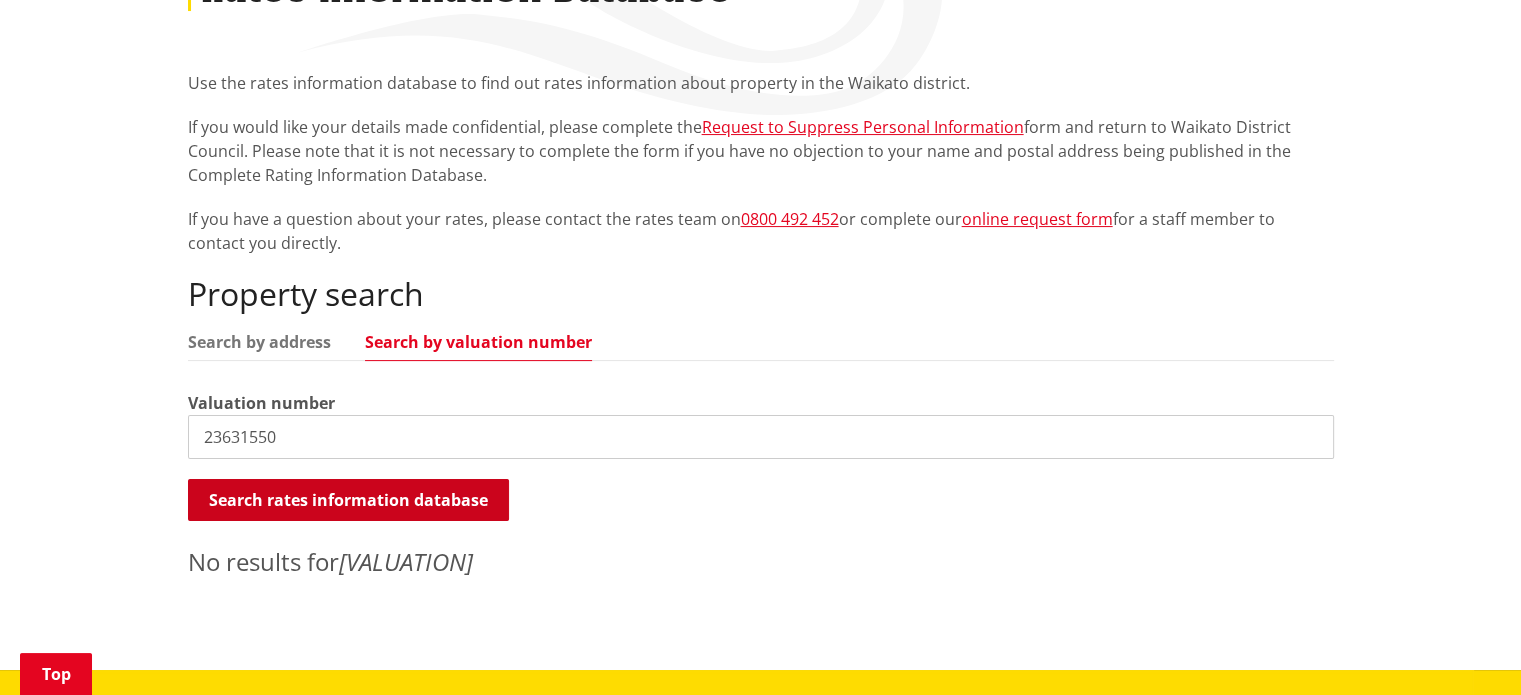 type on "23631550" 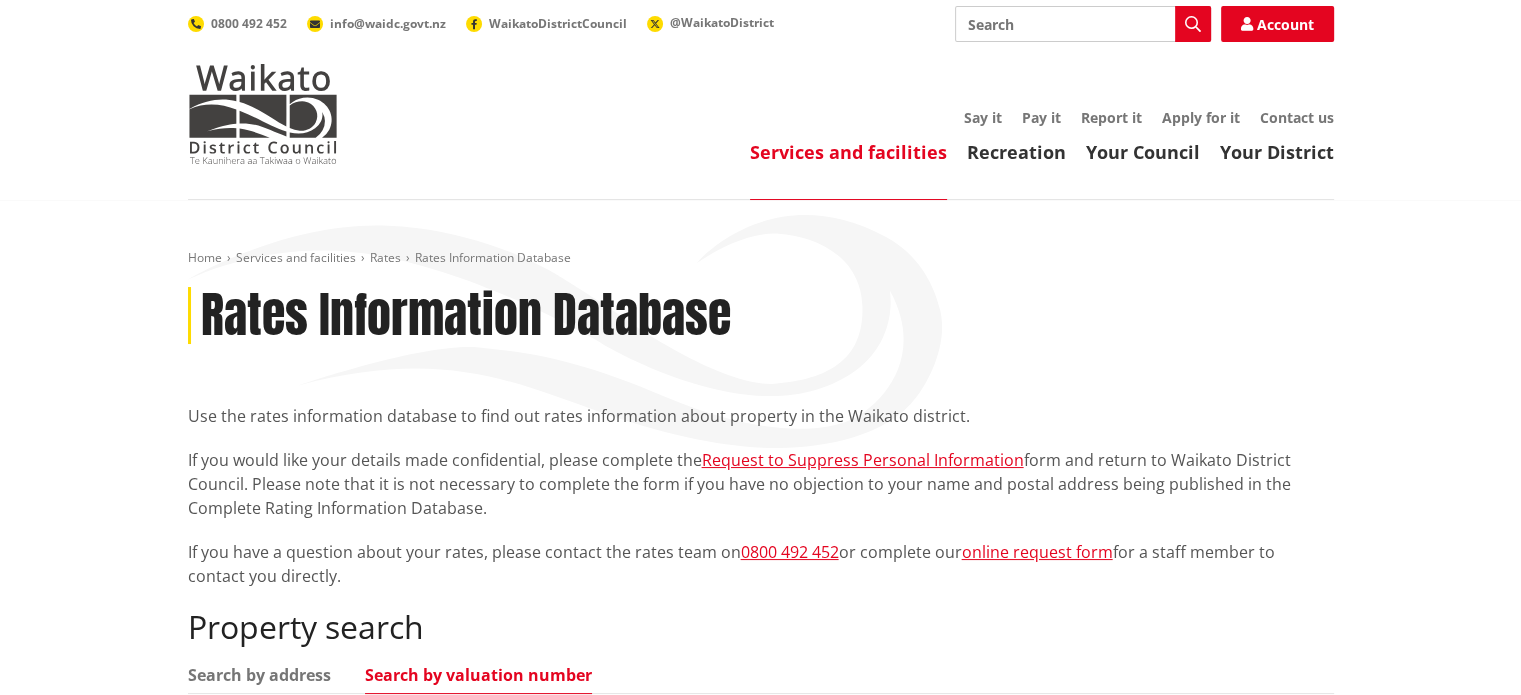 scroll, scrollTop: 0, scrollLeft: 0, axis: both 